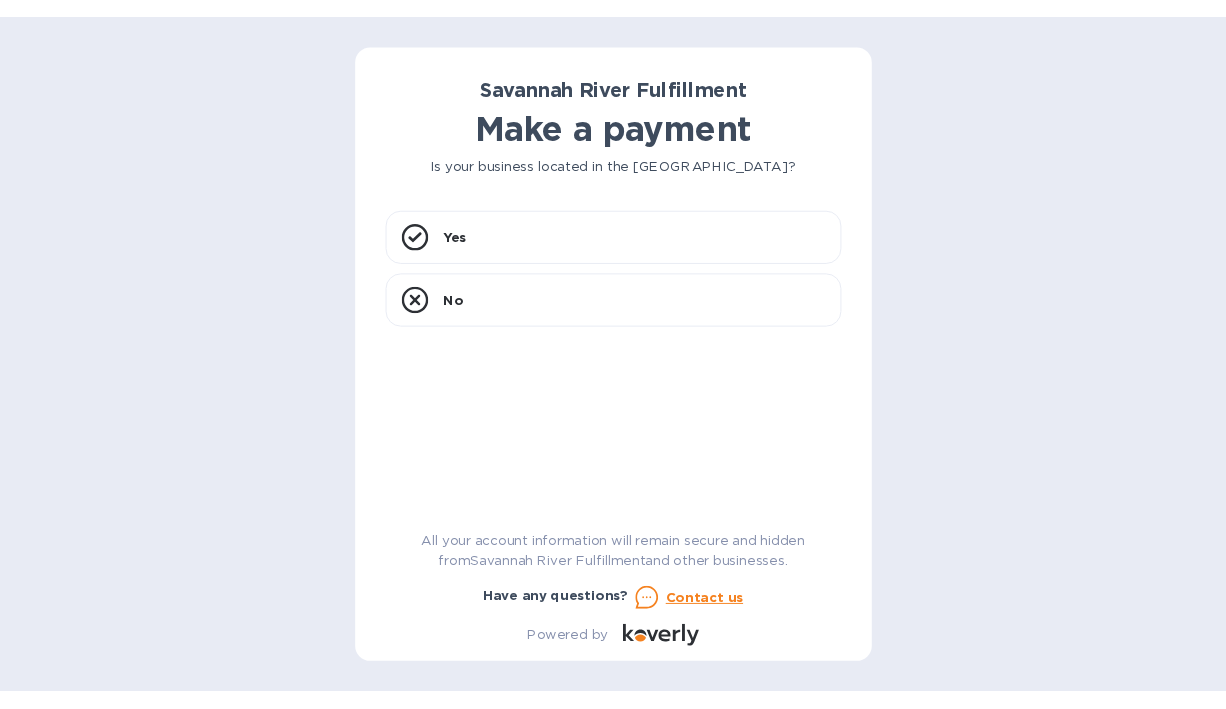scroll, scrollTop: 0, scrollLeft: 0, axis: both 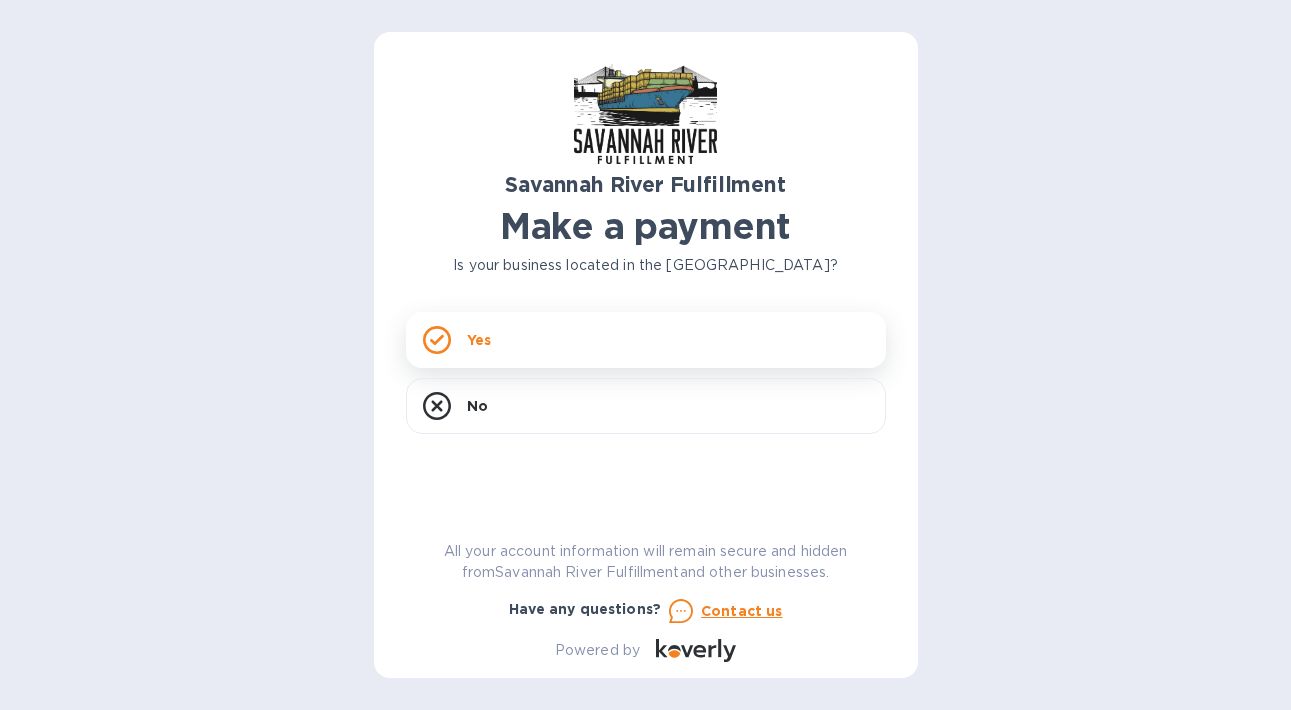 click on "Yes" at bounding box center [479, 340] 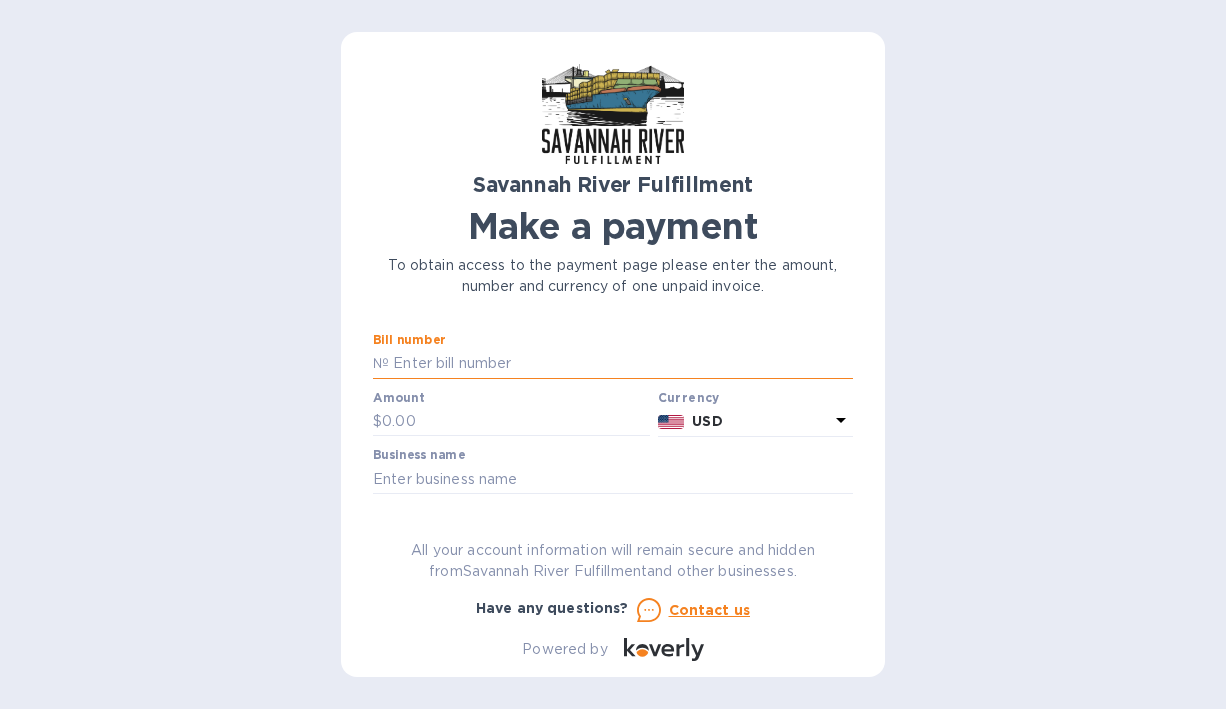 click at bounding box center [621, 364] 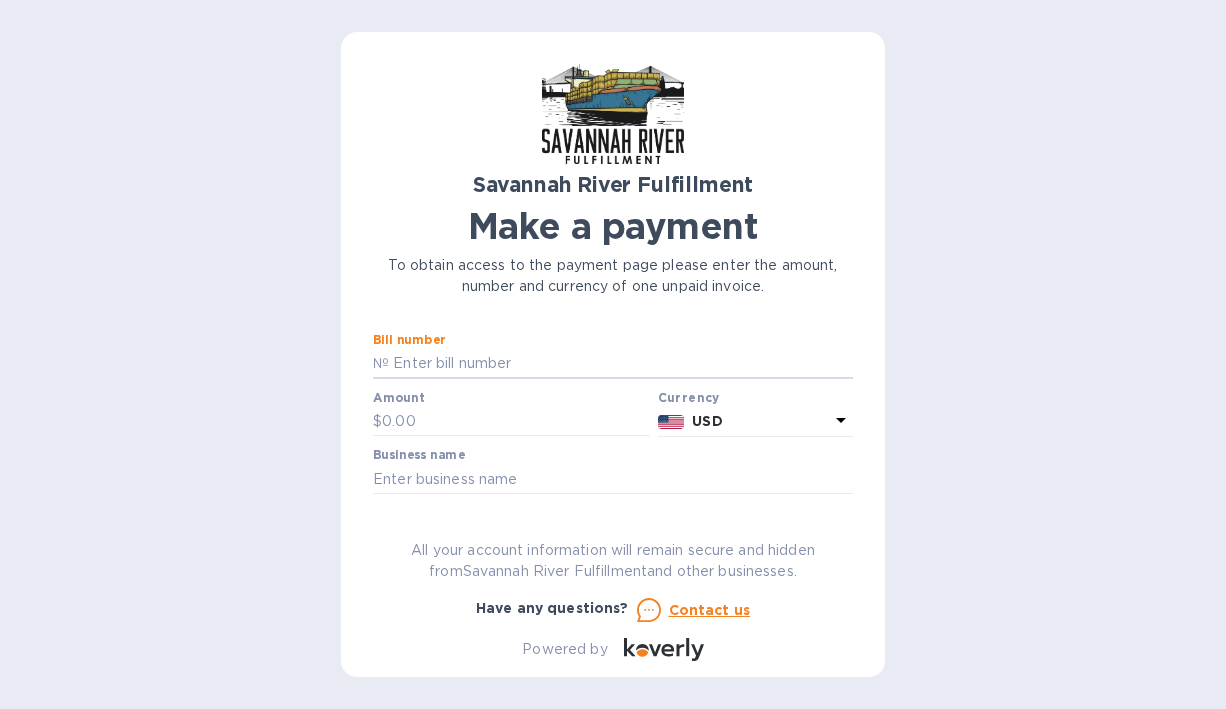 type on "4492" 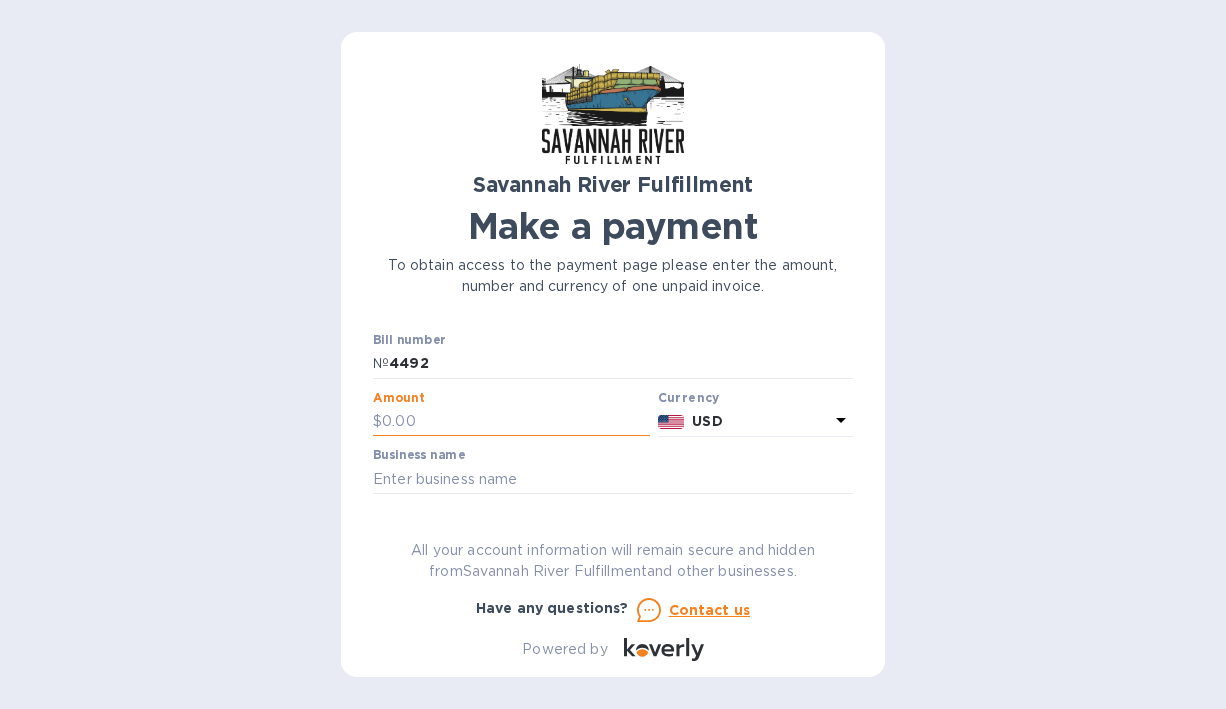 click at bounding box center (516, 422) 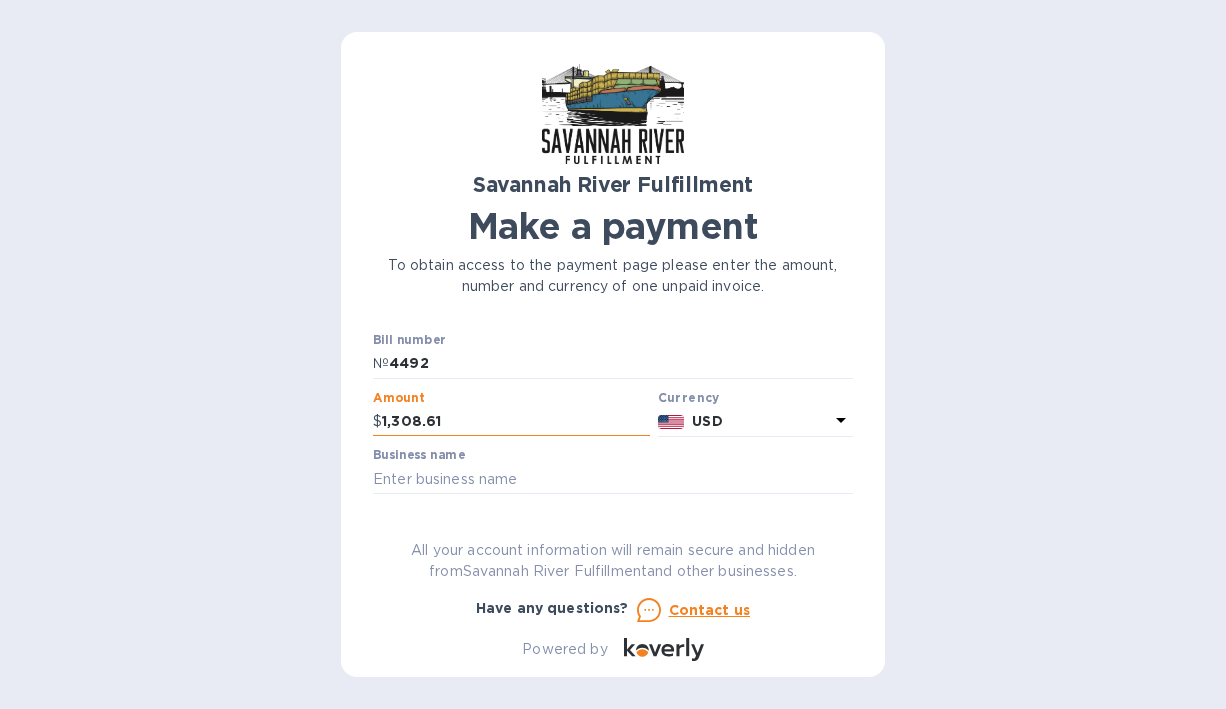 type on "1,308.61" 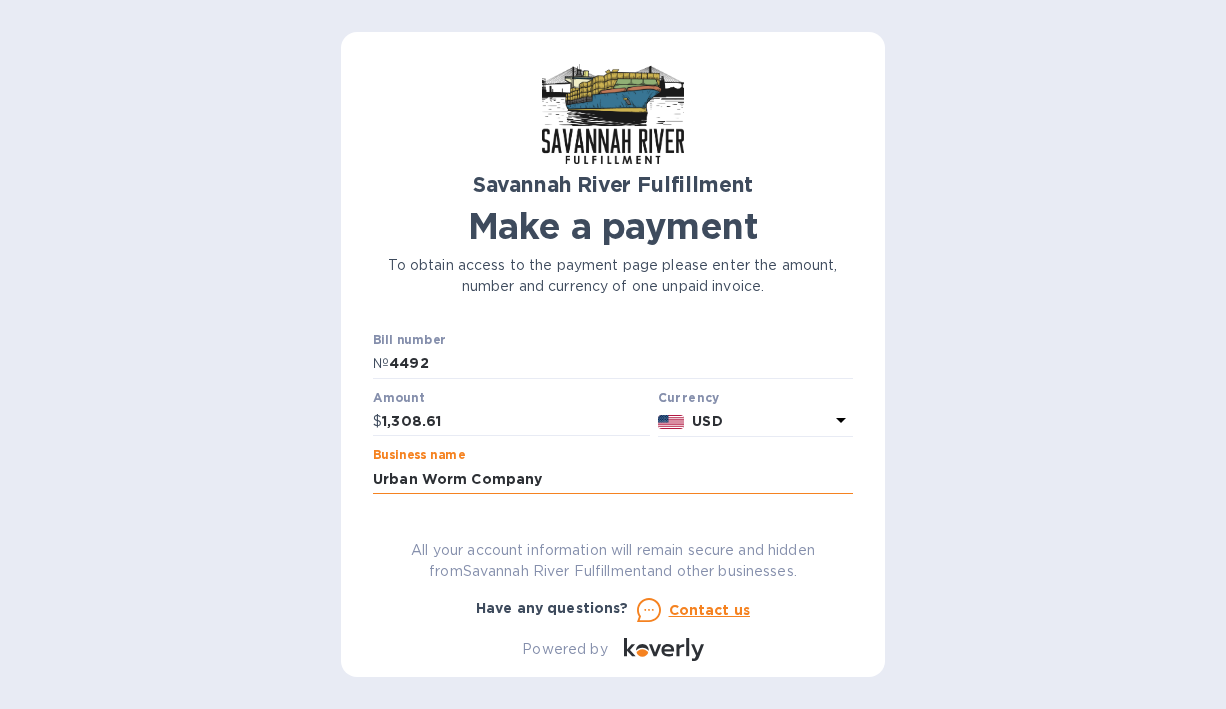 type on "Urban Worm Company" 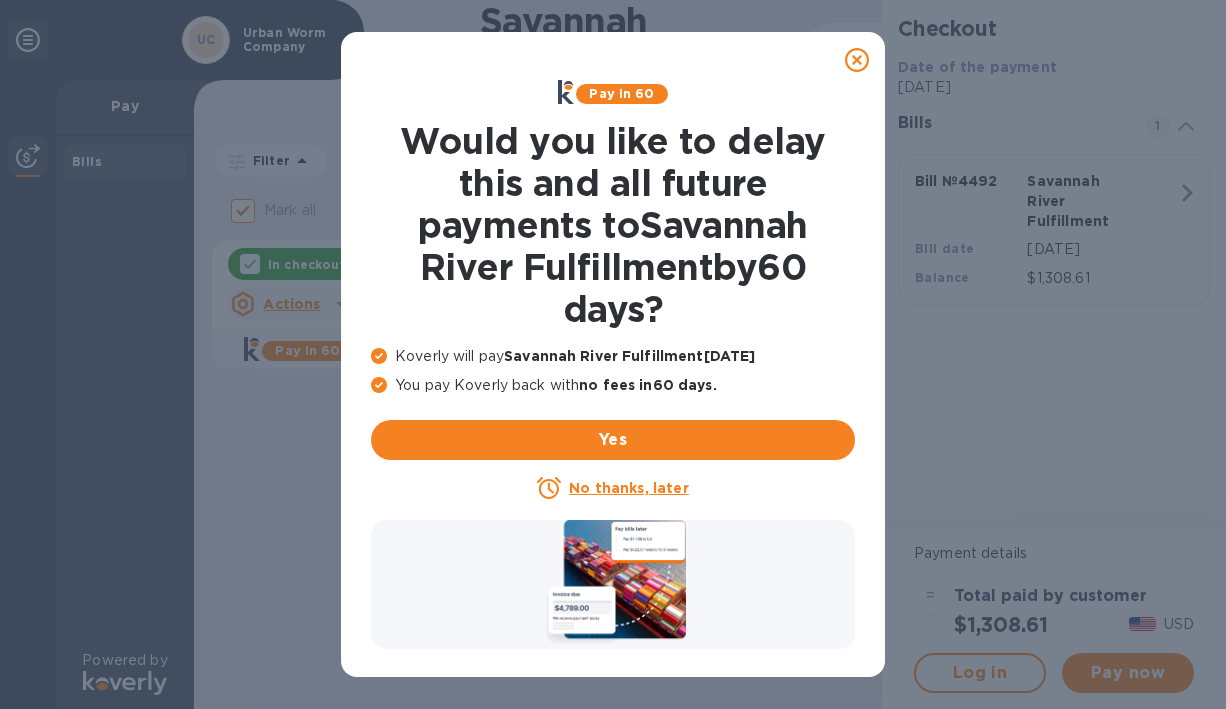 click 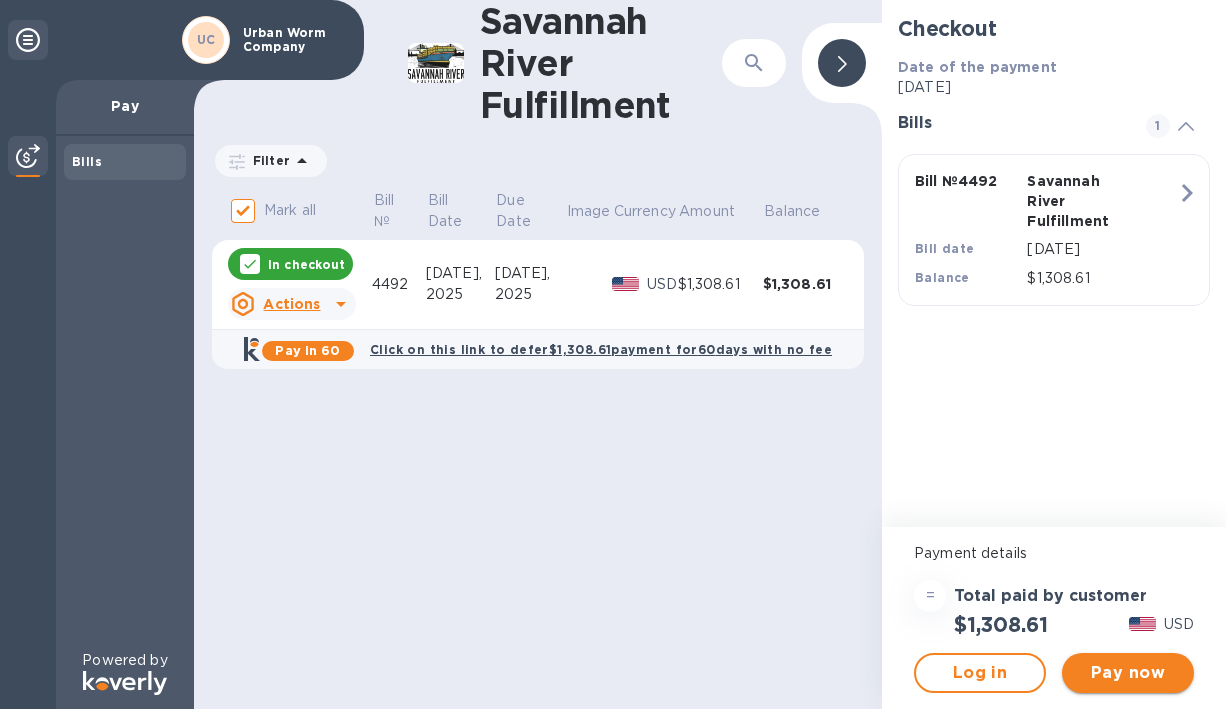 drag, startPoint x: 1112, startPoint y: 704, endPoint x: 1124, endPoint y: 659, distance: 46.572525 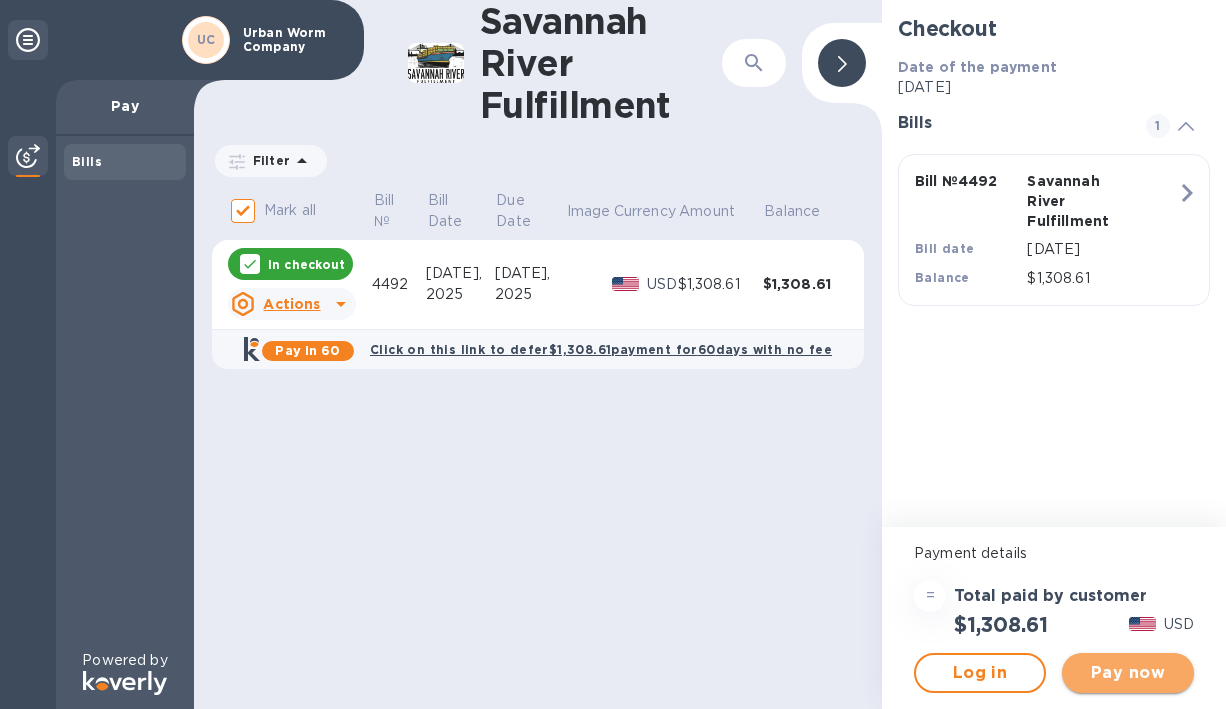 click on "Pay now" at bounding box center (1128, 673) 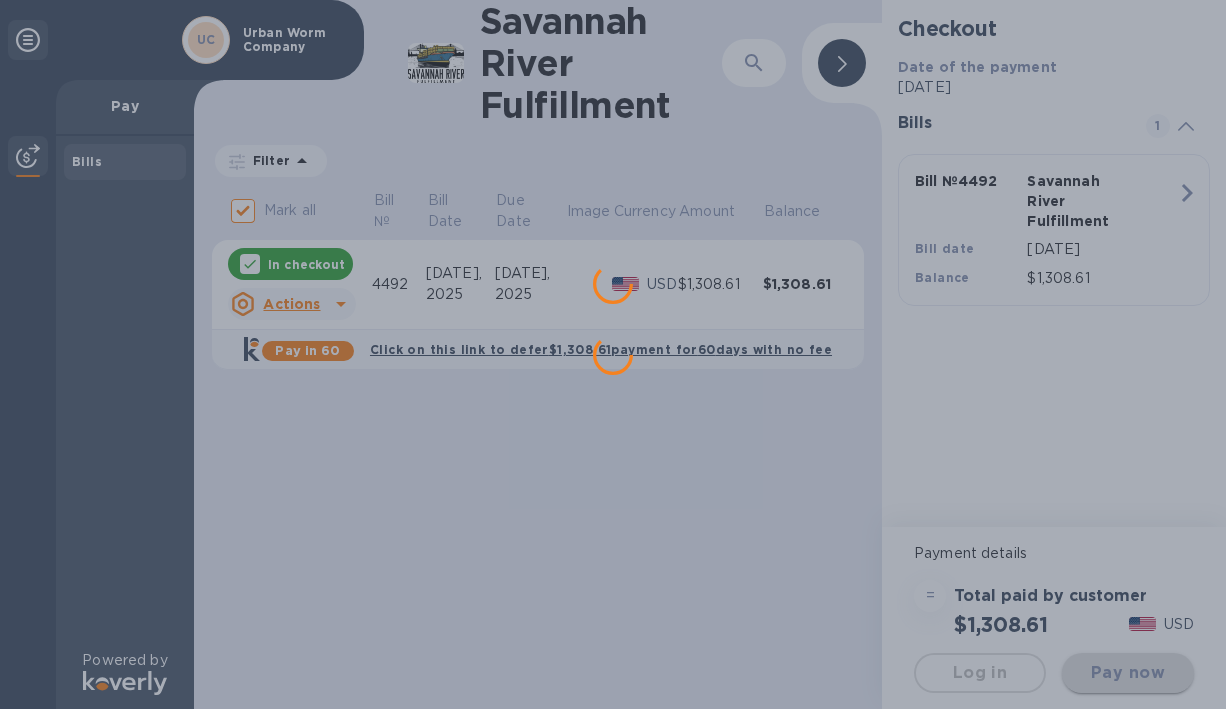 scroll, scrollTop: 0, scrollLeft: 0, axis: both 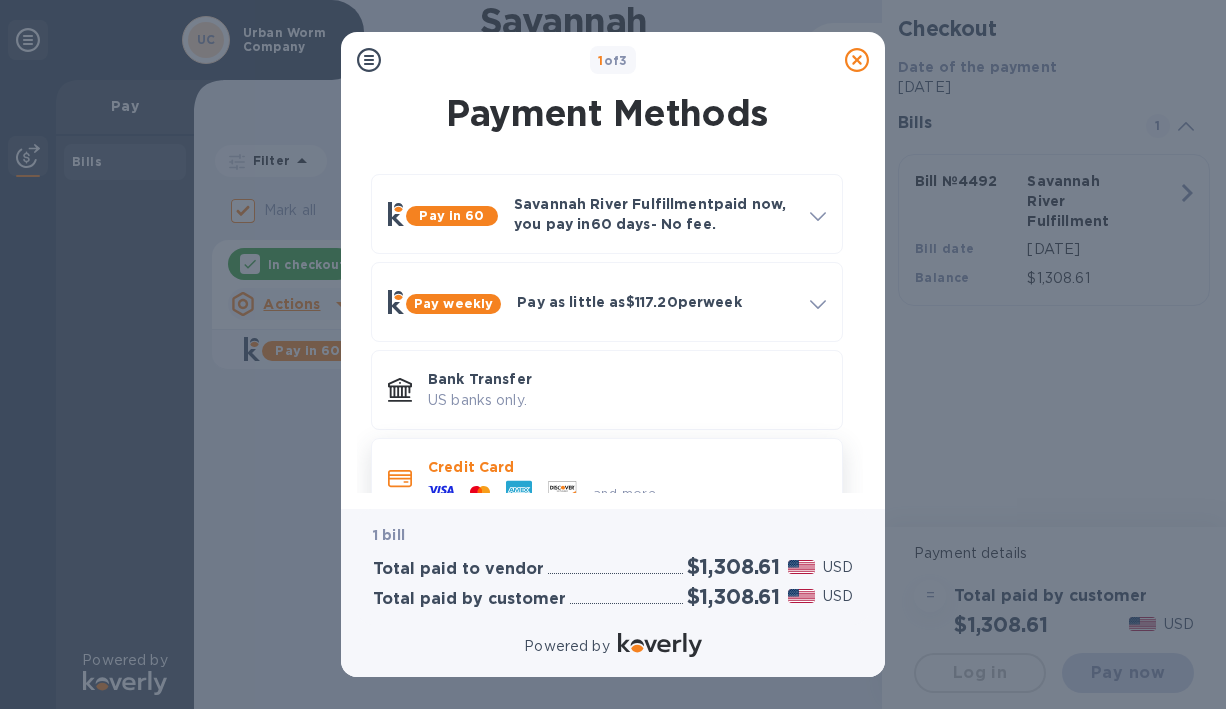 click on "and more..." at bounding box center [547, 492] 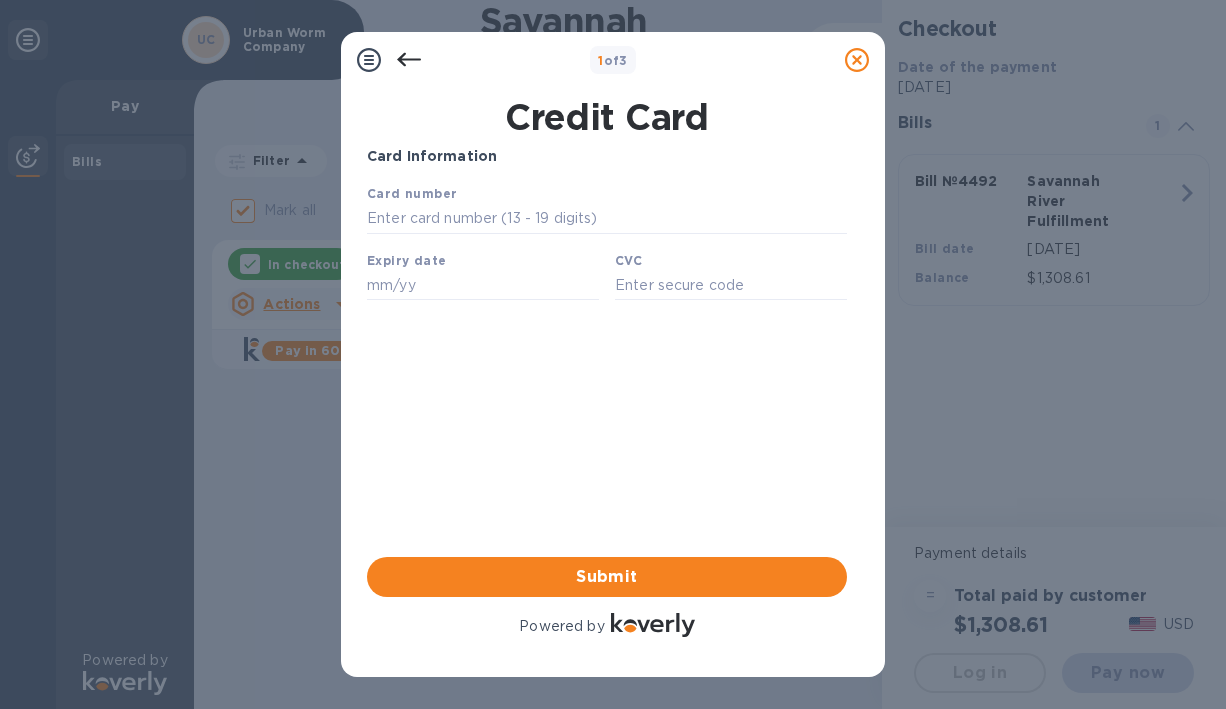 scroll, scrollTop: 0, scrollLeft: 0, axis: both 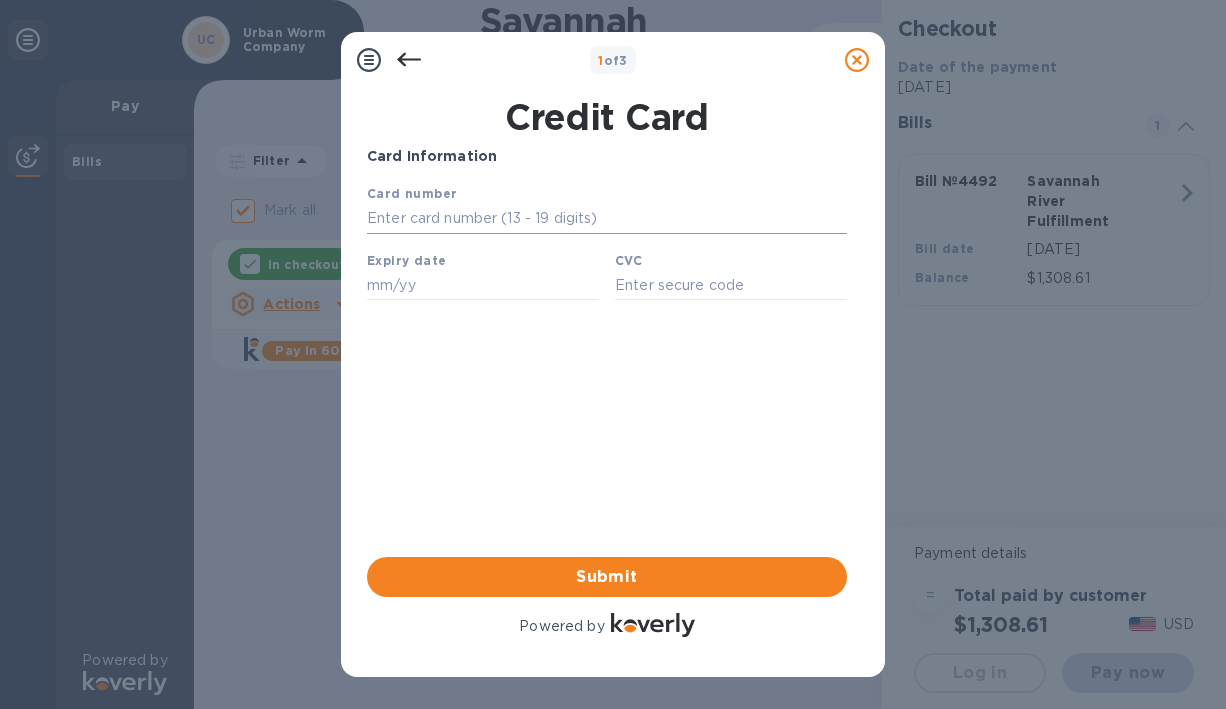 click at bounding box center [607, 219] 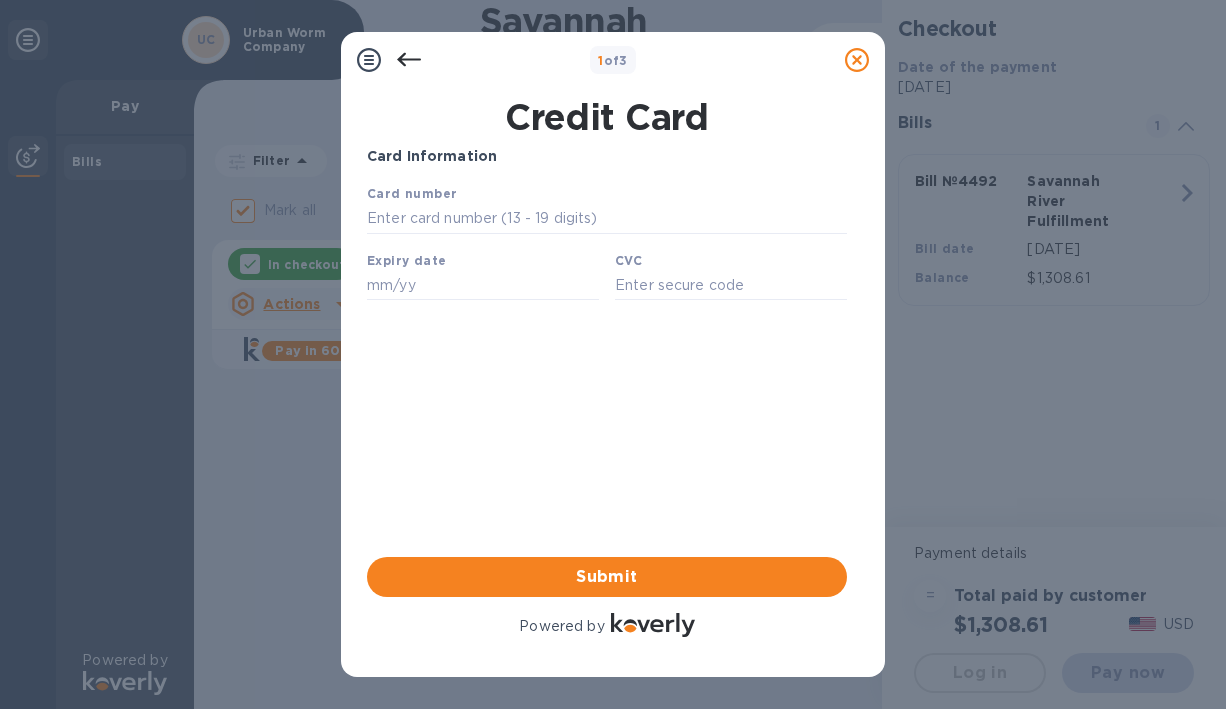 type on "4246 3152 3531 9207" 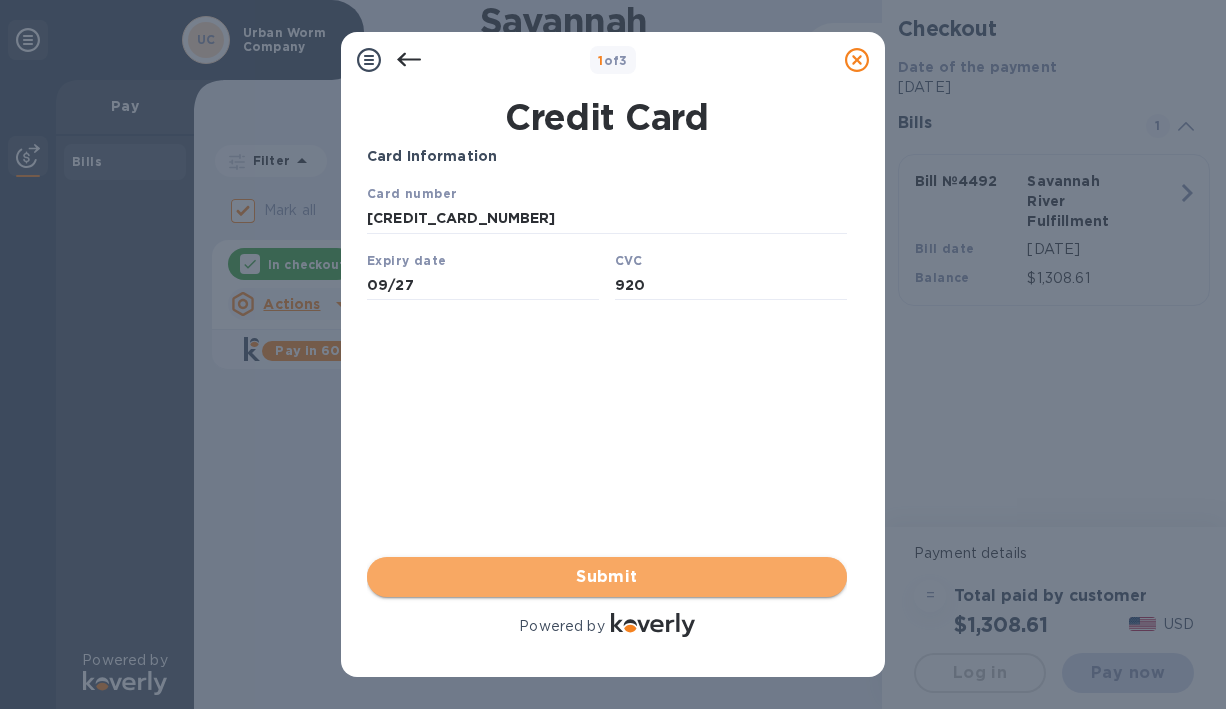 click on "Submit" at bounding box center (607, 577) 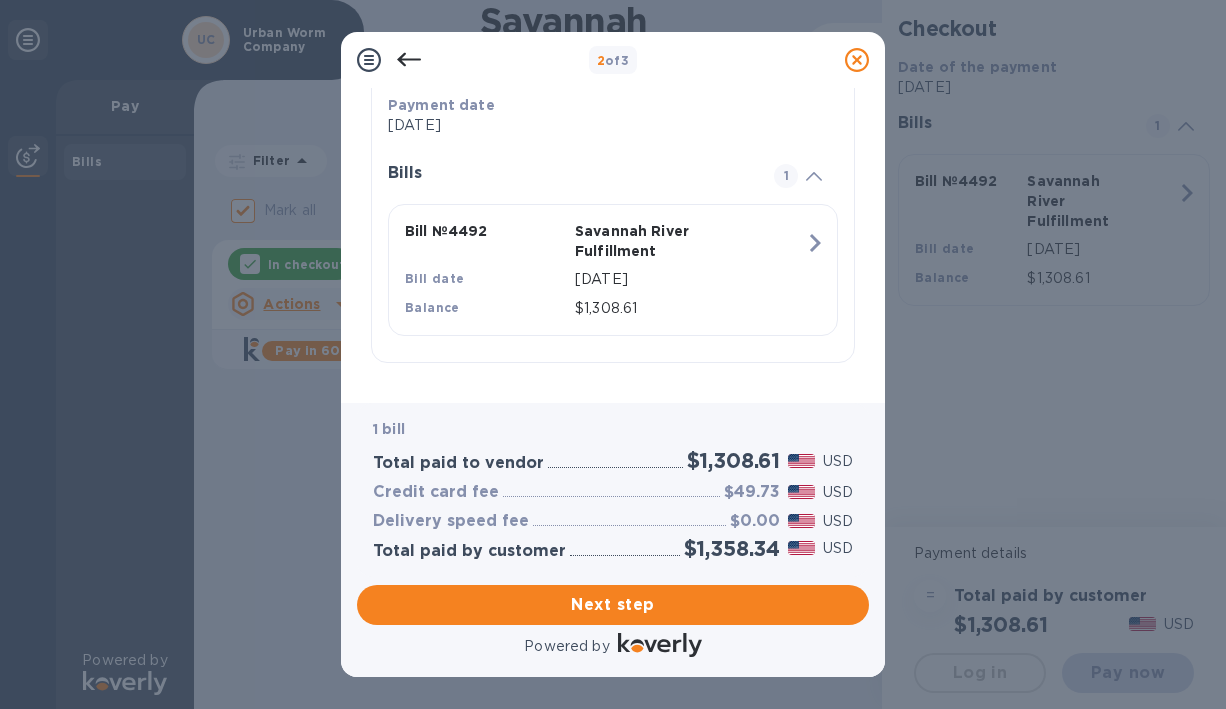 scroll, scrollTop: 0, scrollLeft: 0, axis: both 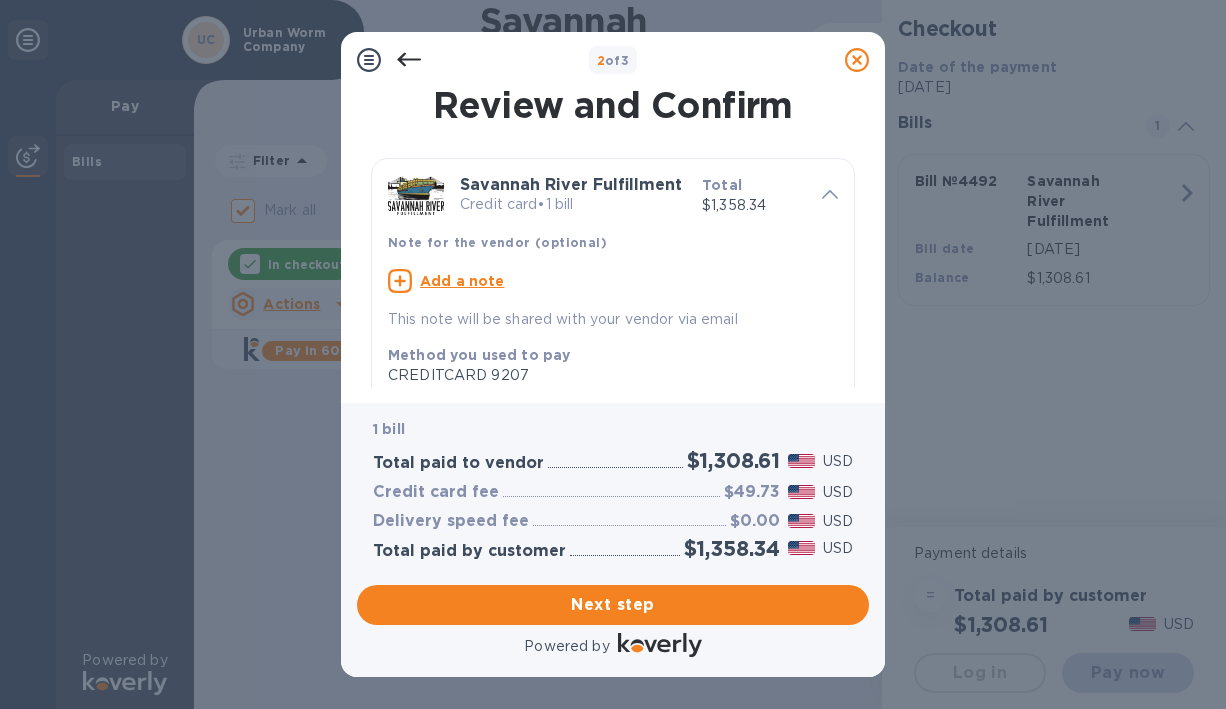 click 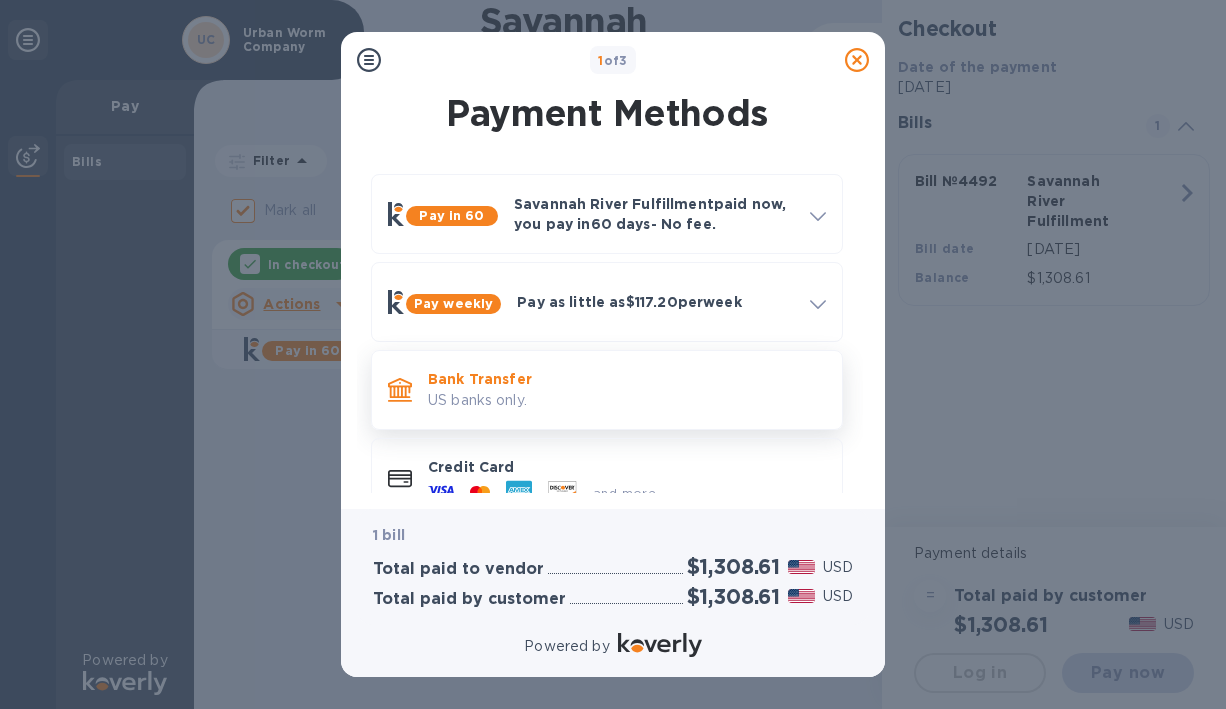 click on "US banks only." at bounding box center (627, 400) 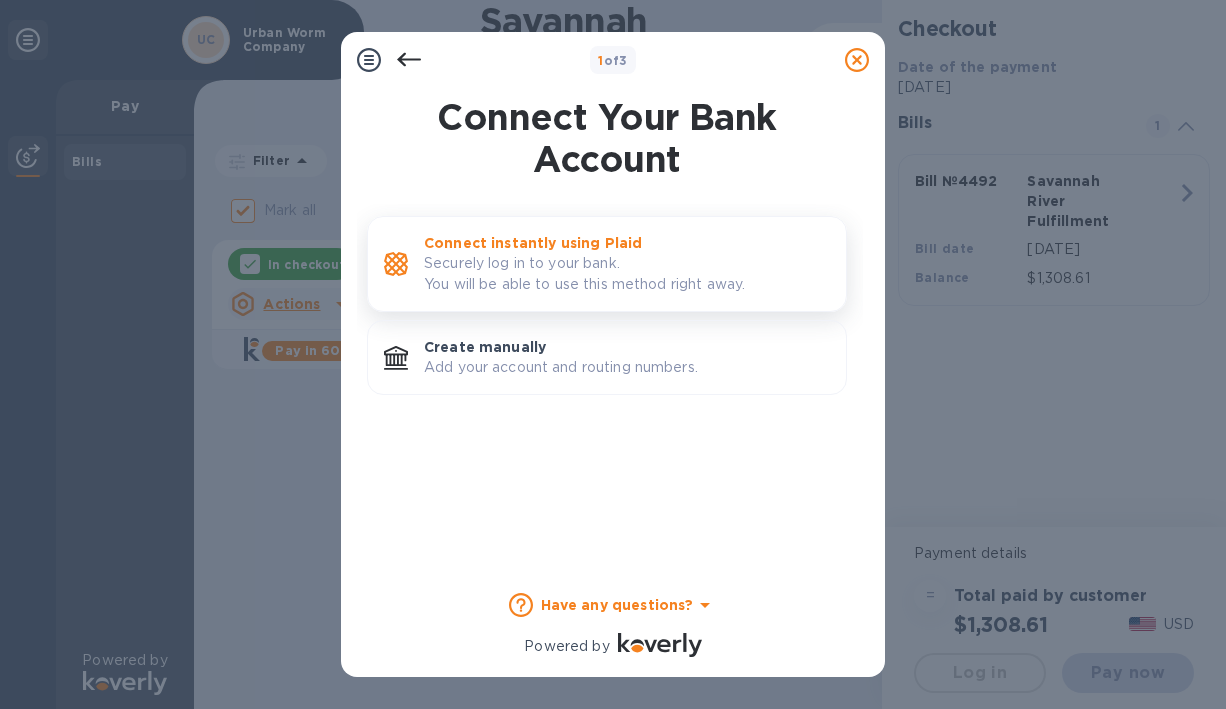 click on "Connect instantly using Plaid" at bounding box center [627, 243] 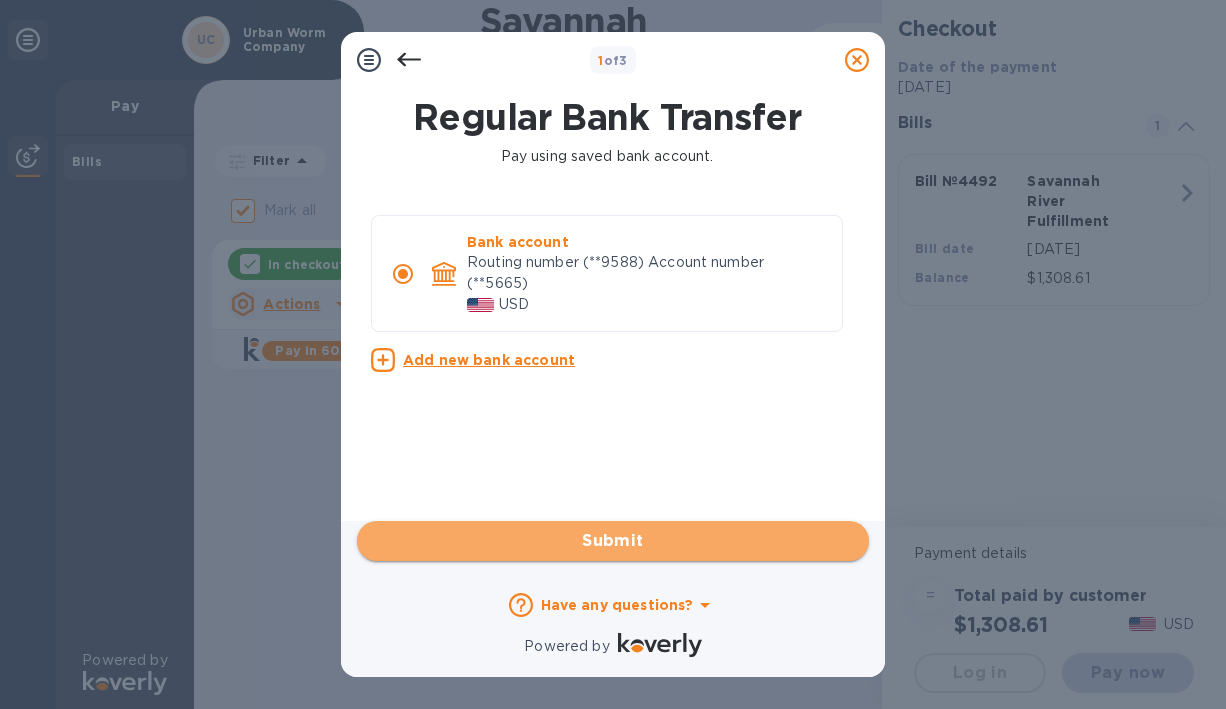 click on "Submit" at bounding box center (613, 541) 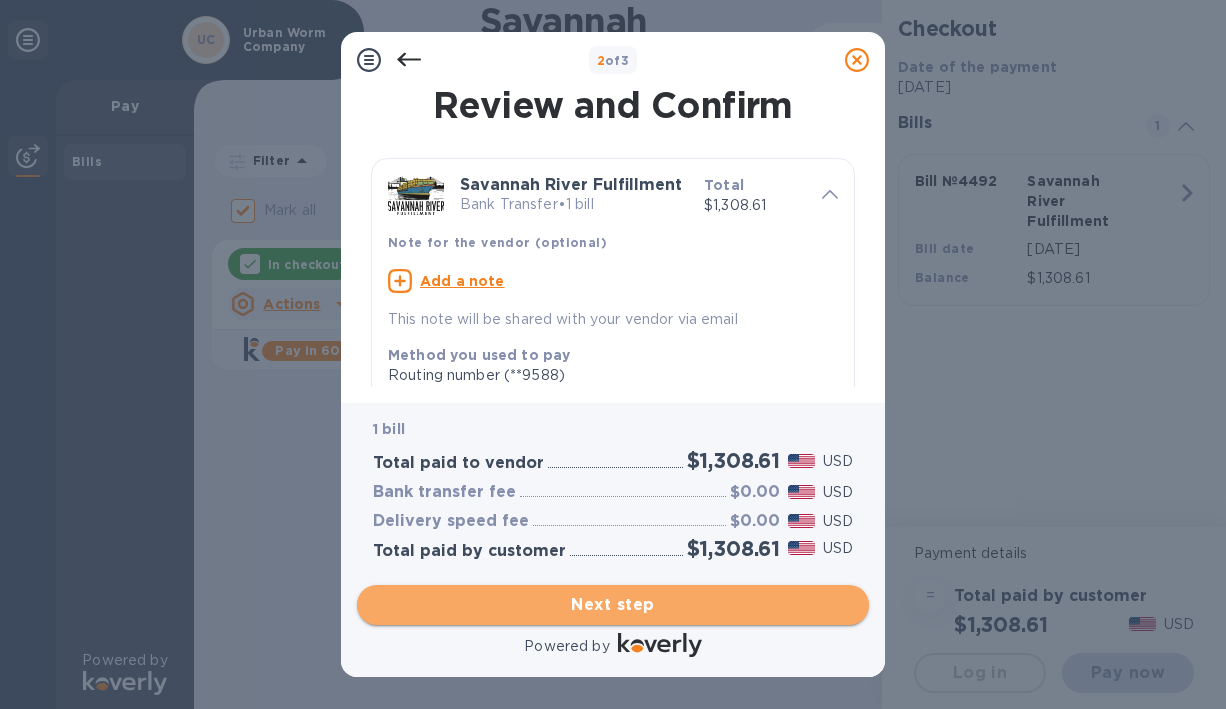 click on "Next step" at bounding box center [613, 605] 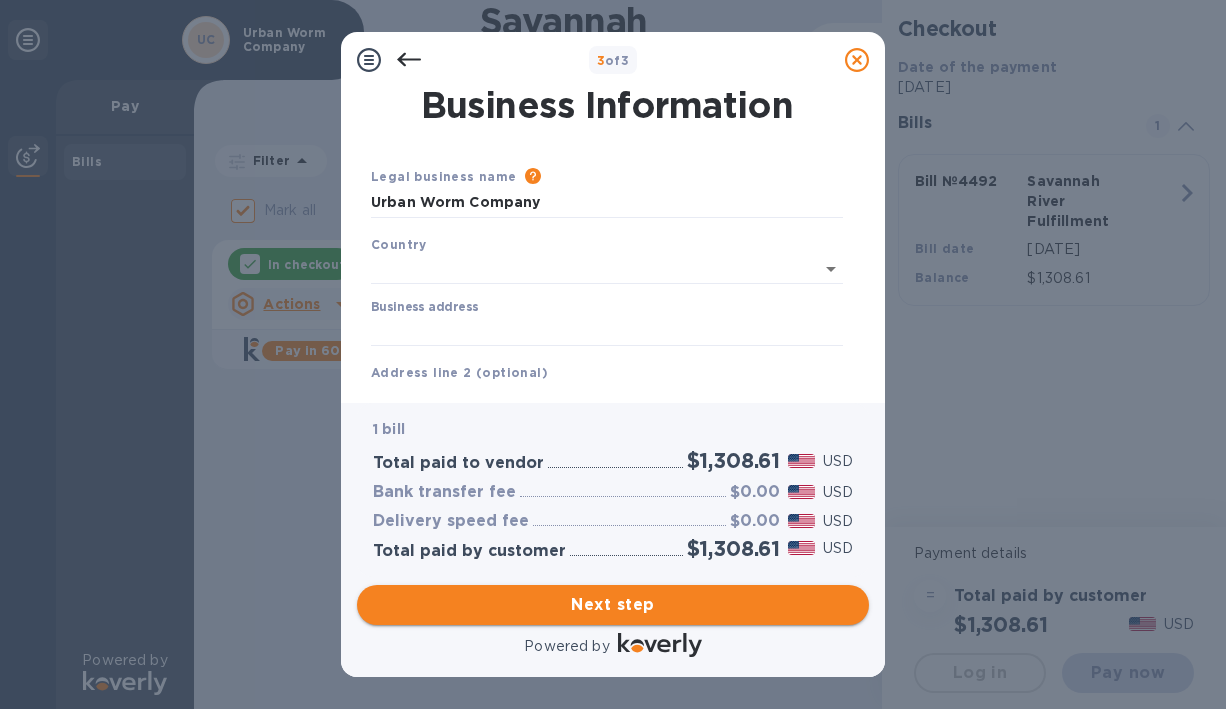 type on "United States" 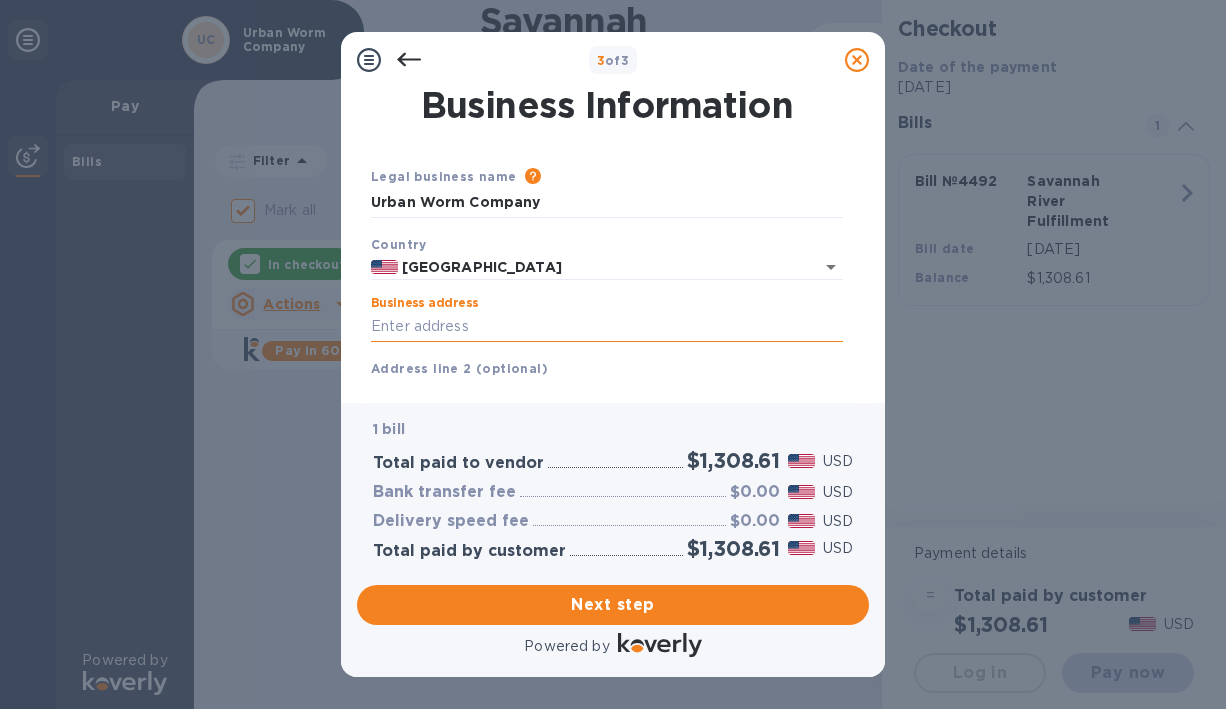 click on "Business address" at bounding box center [607, 327] 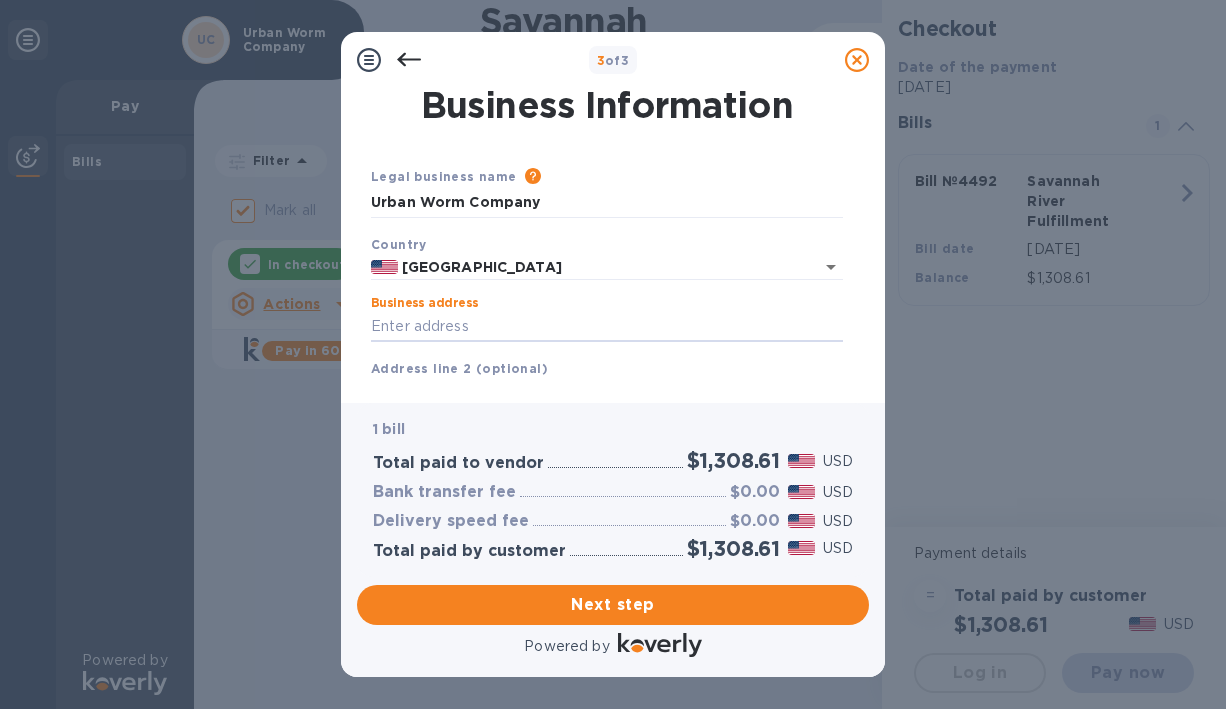 type on "703 Gawain Rd" 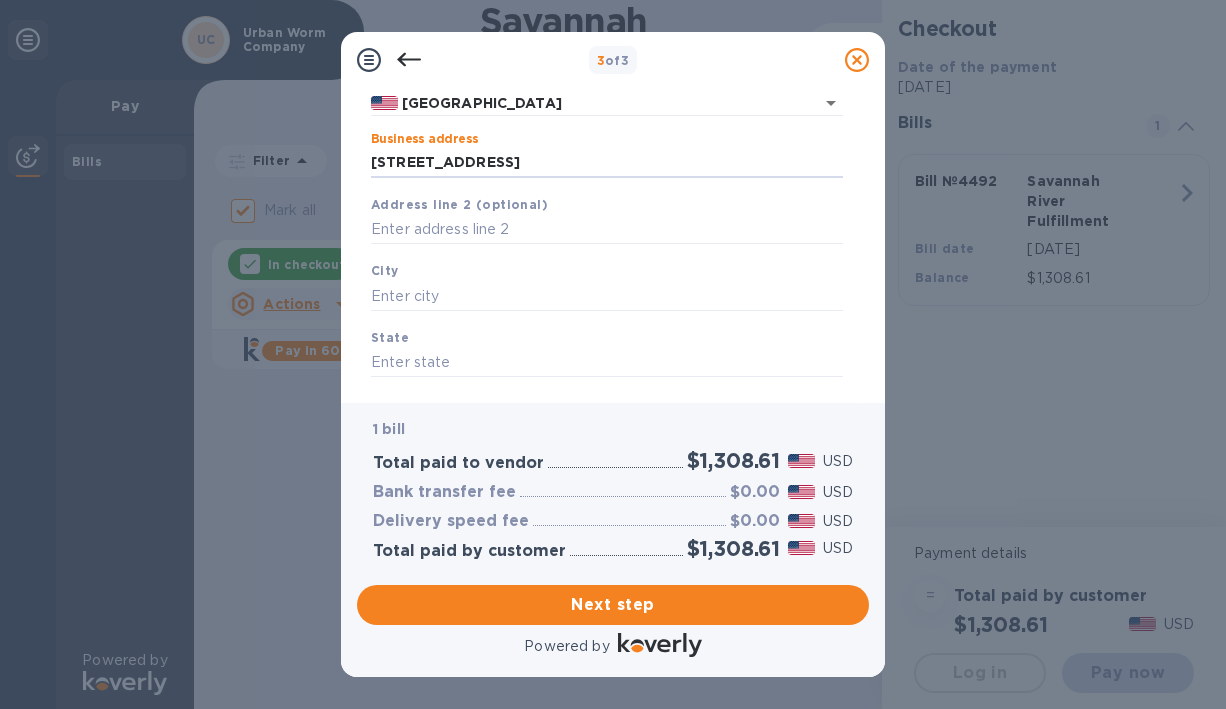 scroll, scrollTop: 162, scrollLeft: 0, axis: vertical 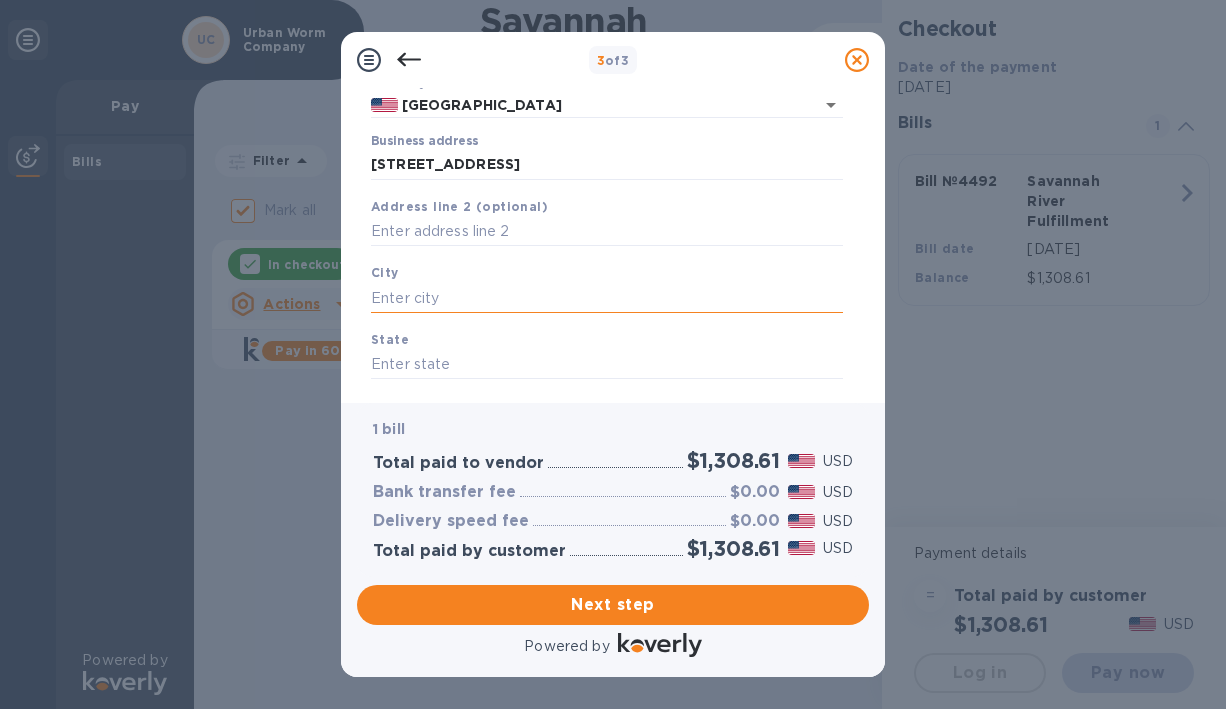 click at bounding box center (607, 298) 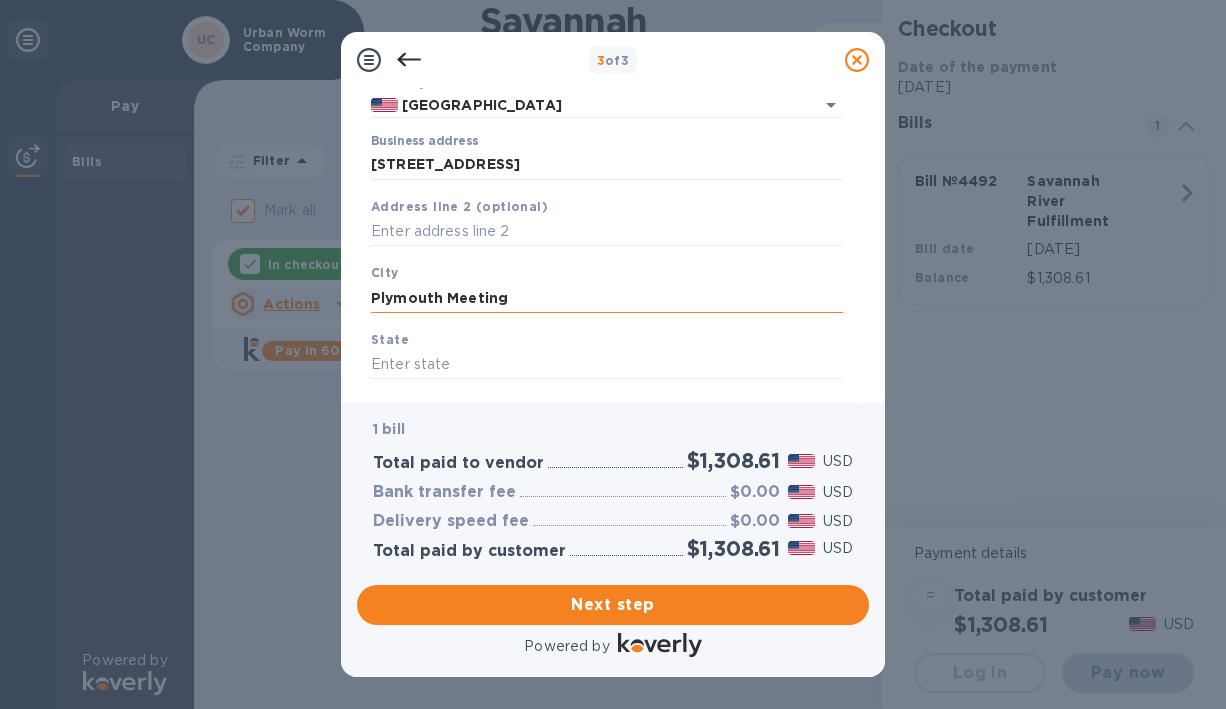 type on "Plymouth Meeting" 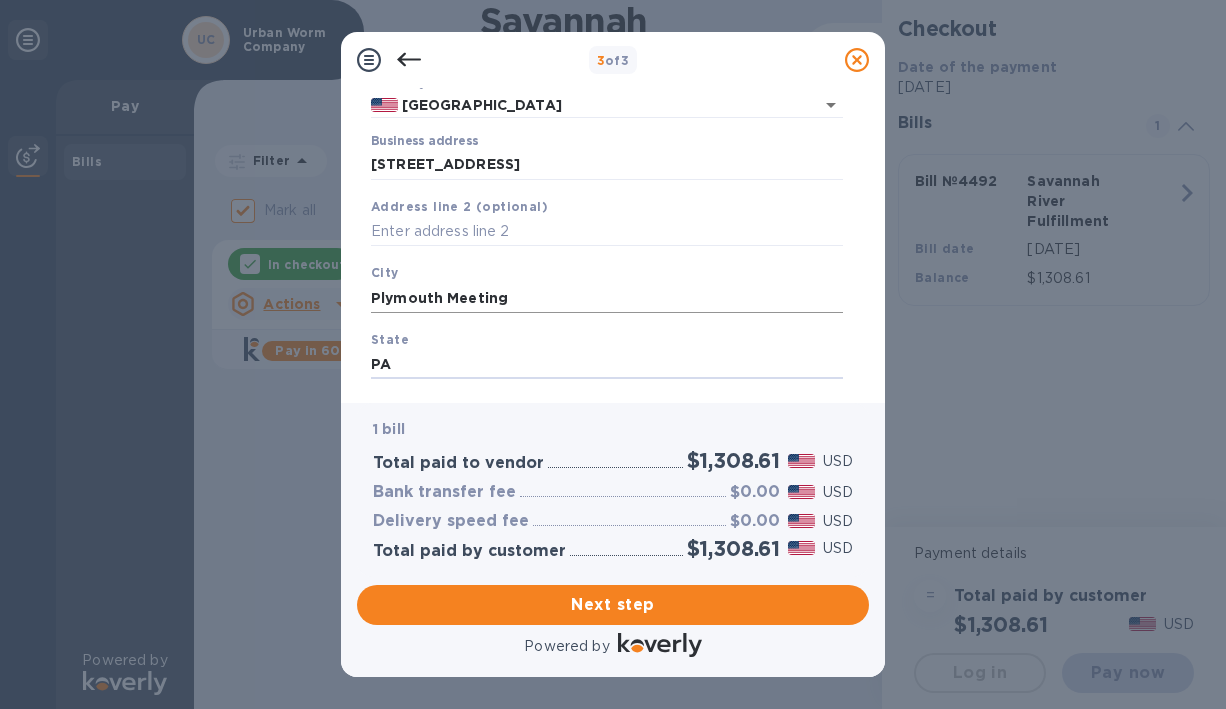 type on "PA" 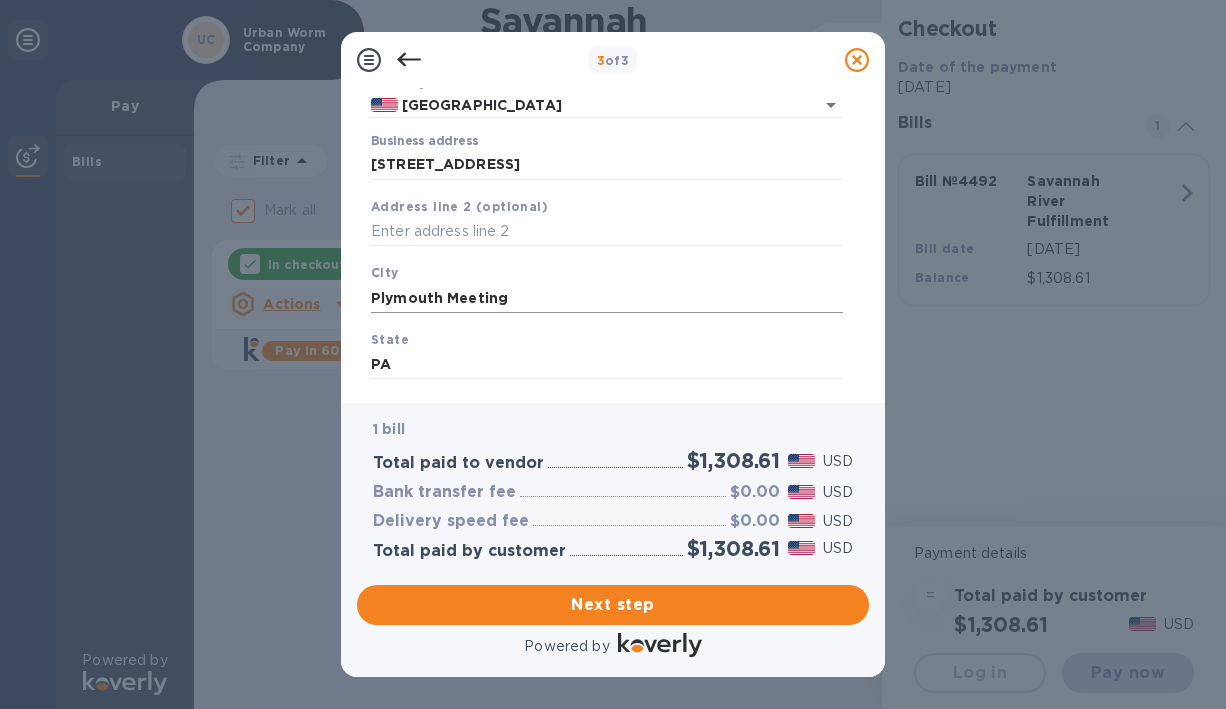 scroll, scrollTop: 271, scrollLeft: 0, axis: vertical 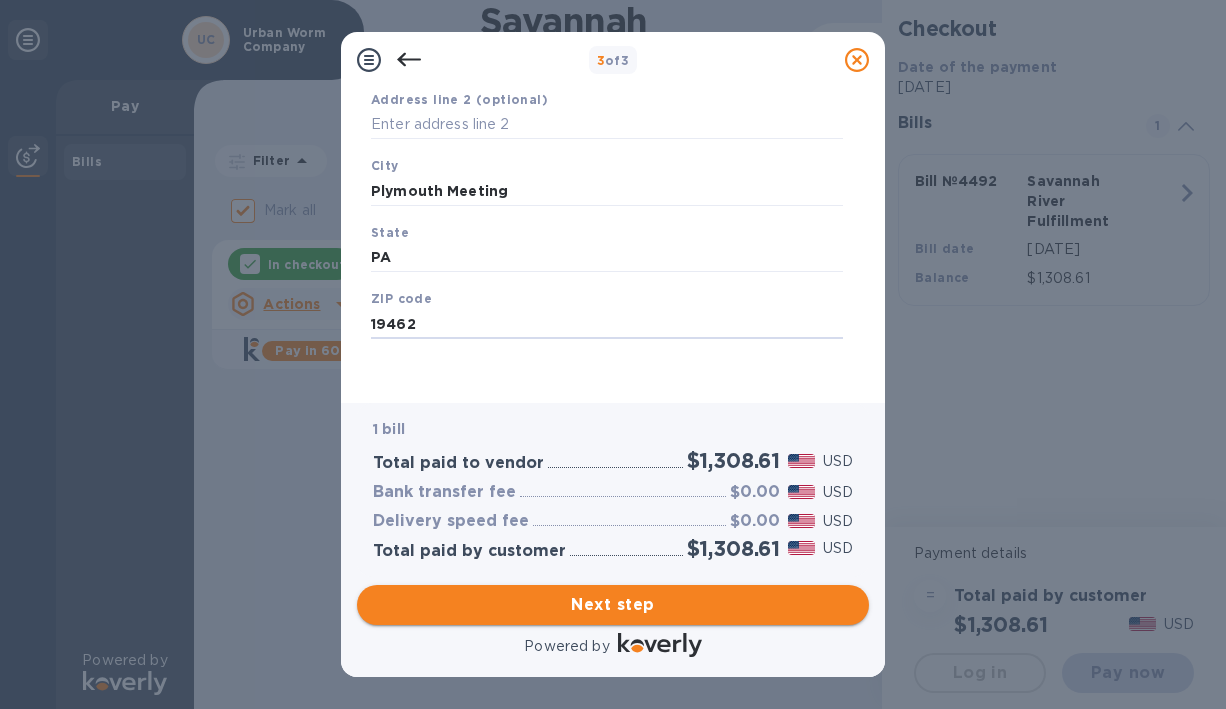 type on "19462" 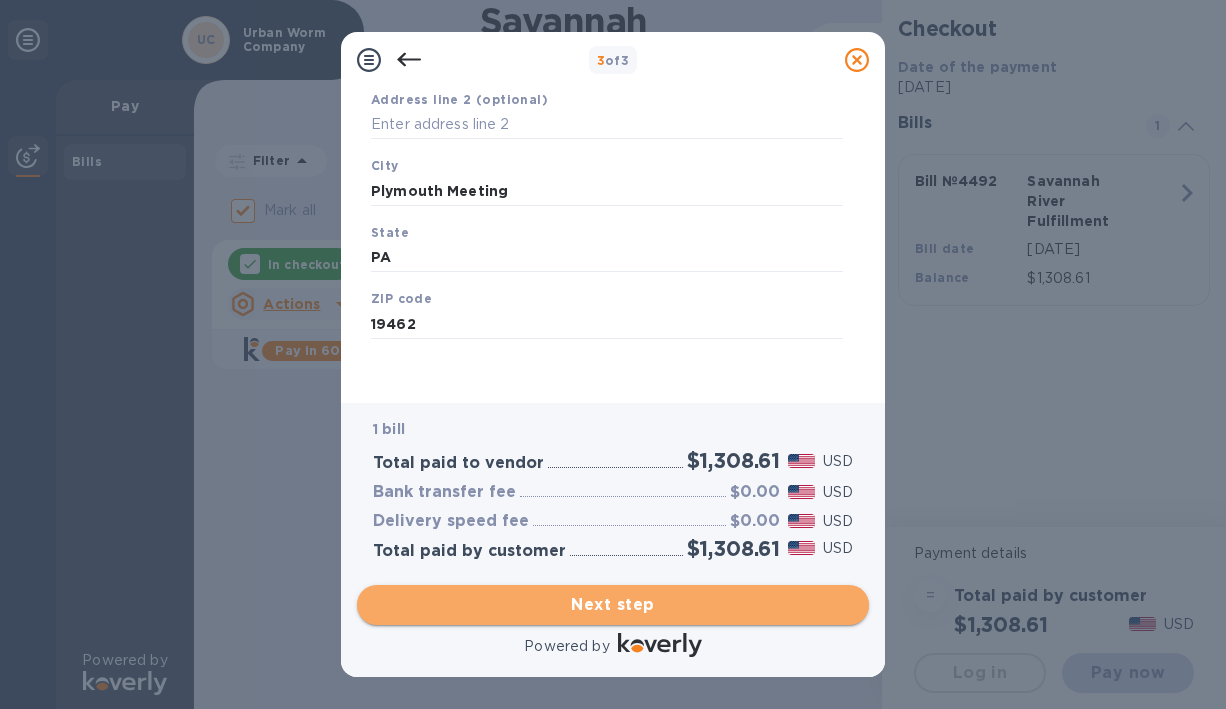 click on "Next step" at bounding box center [613, 605] 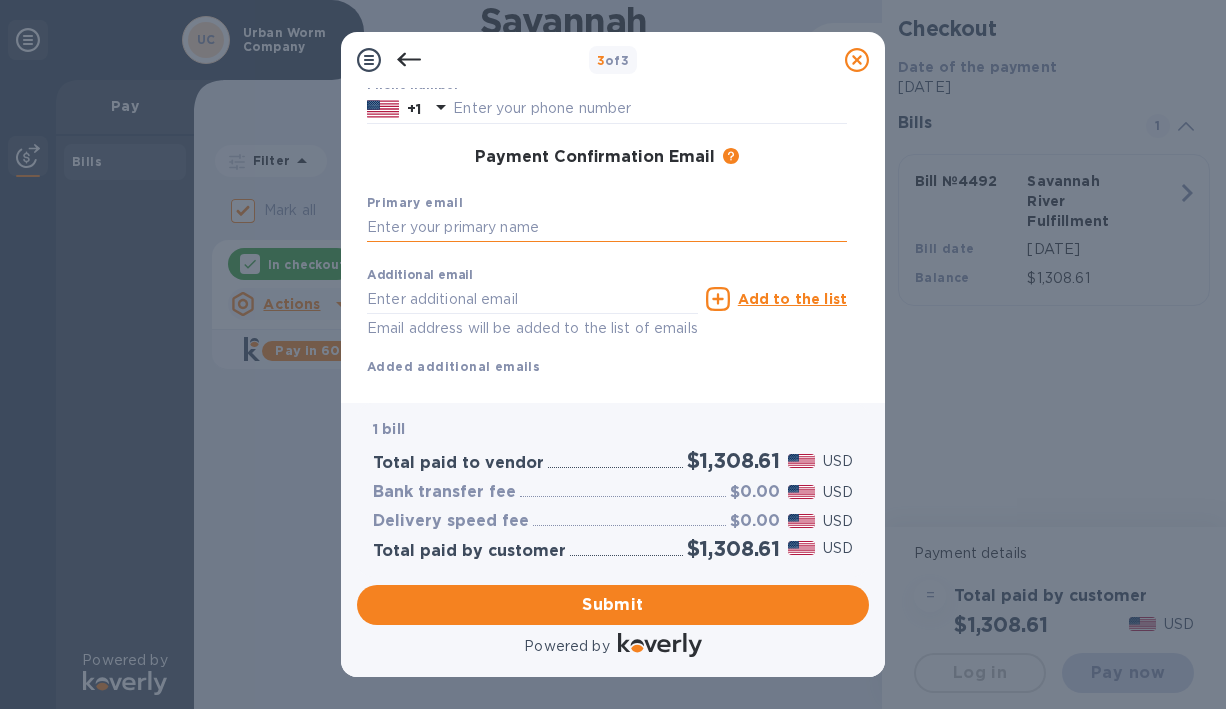 click at bounding box center [607, 228] 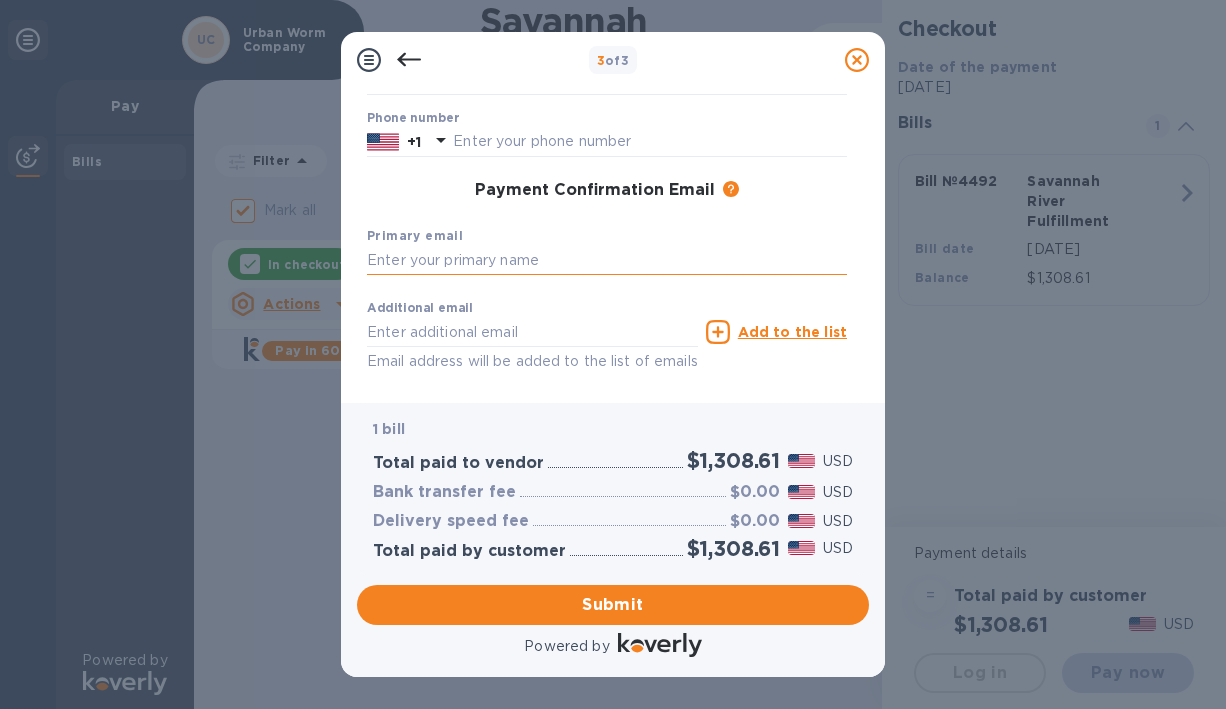 scroll, scrollTop: 244, scrollLeft: 0, axis: vertical 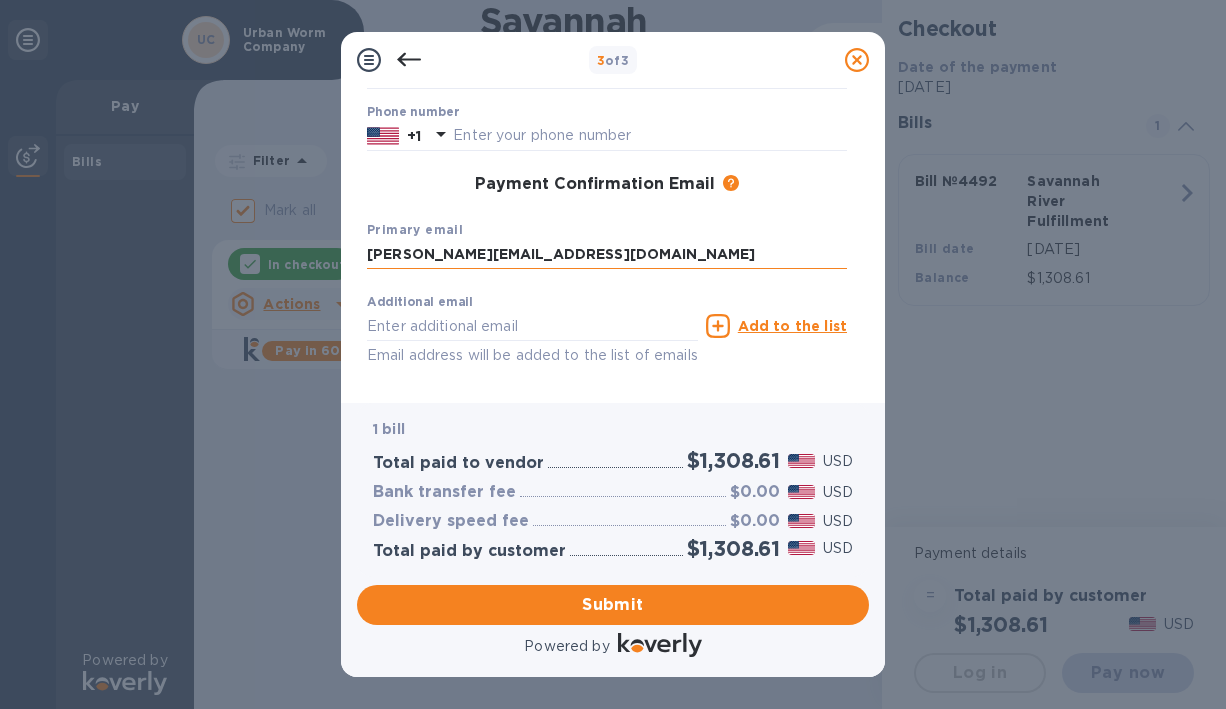 type on "steve@urbanwormcompany.com" 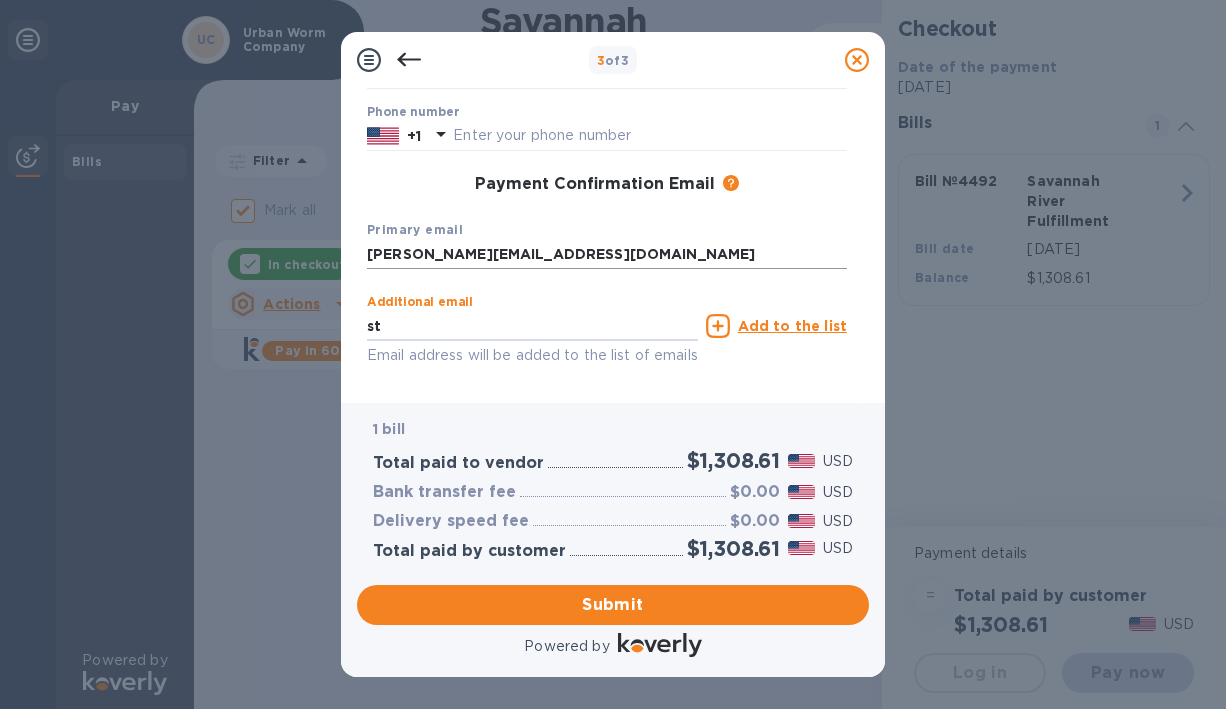 type on "s" 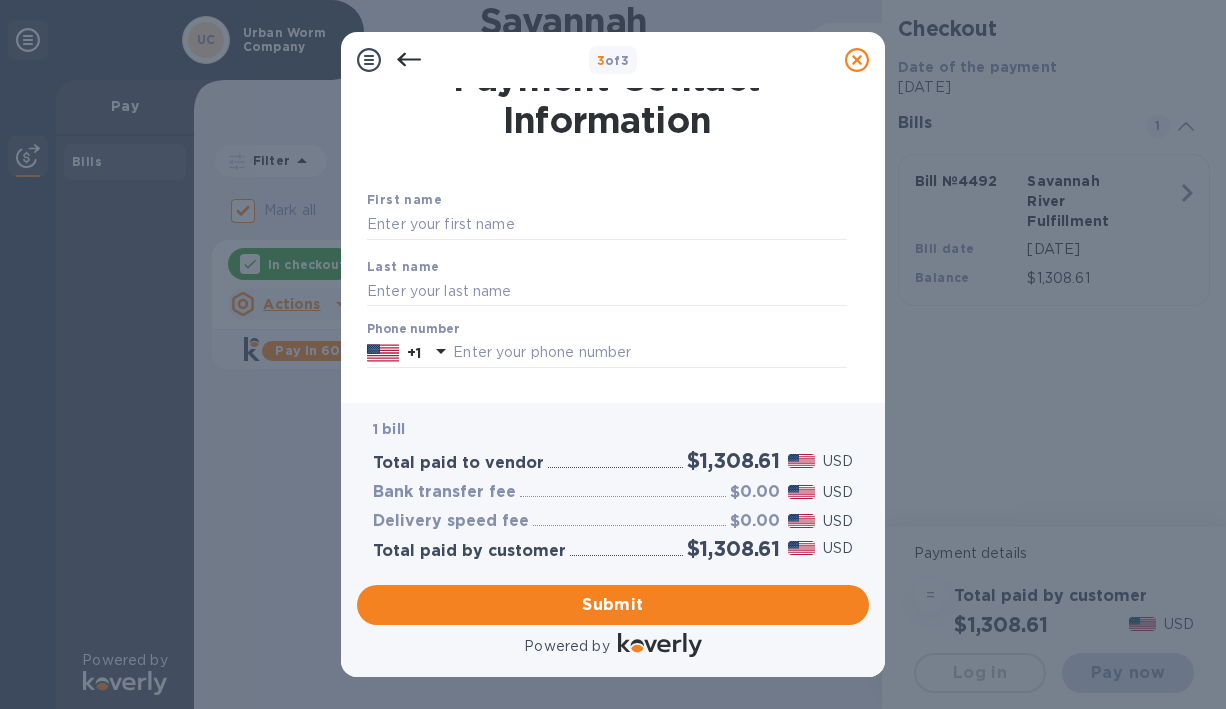 scroll, scrollTop: 0, scrollLeft: 0, axis: both 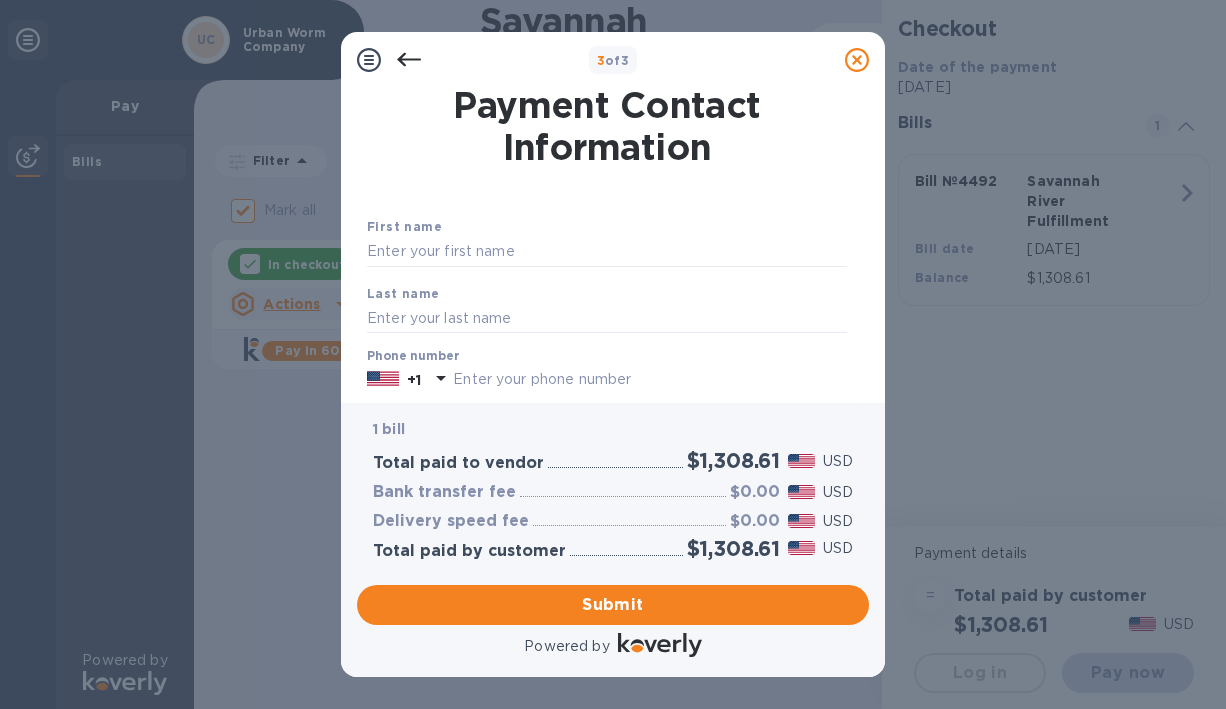 type on "admin@urbanwormcompany.com" 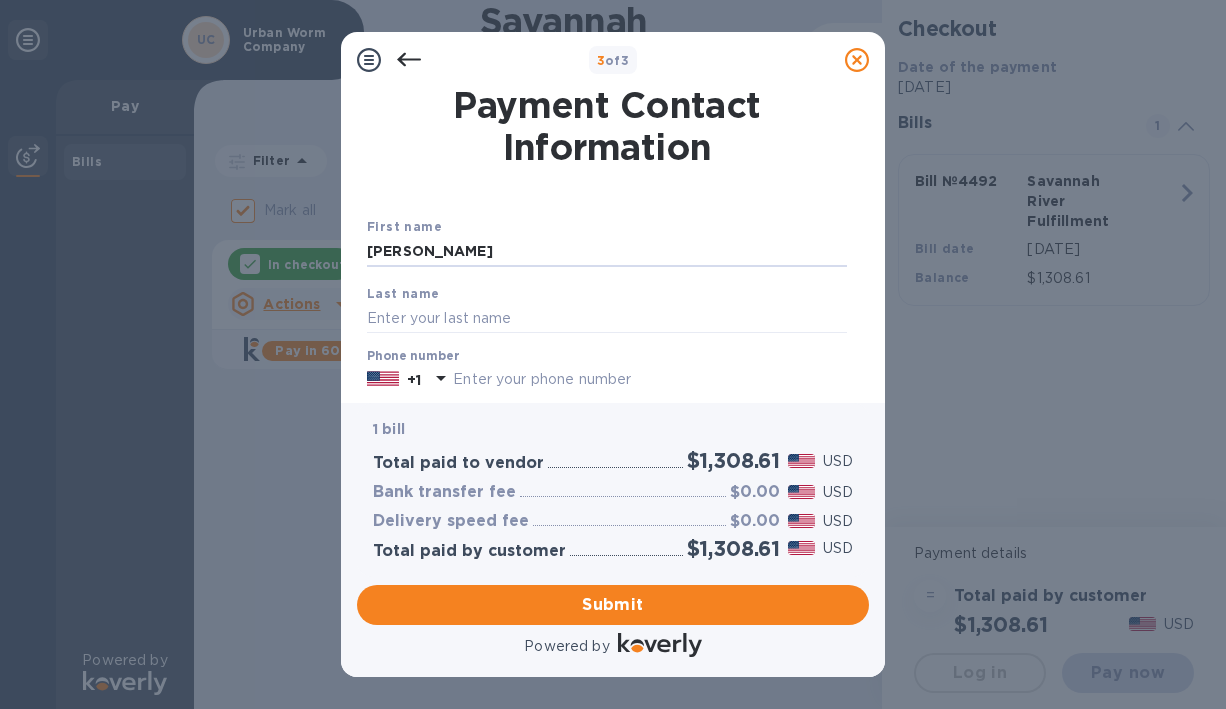 type on "Stephen" 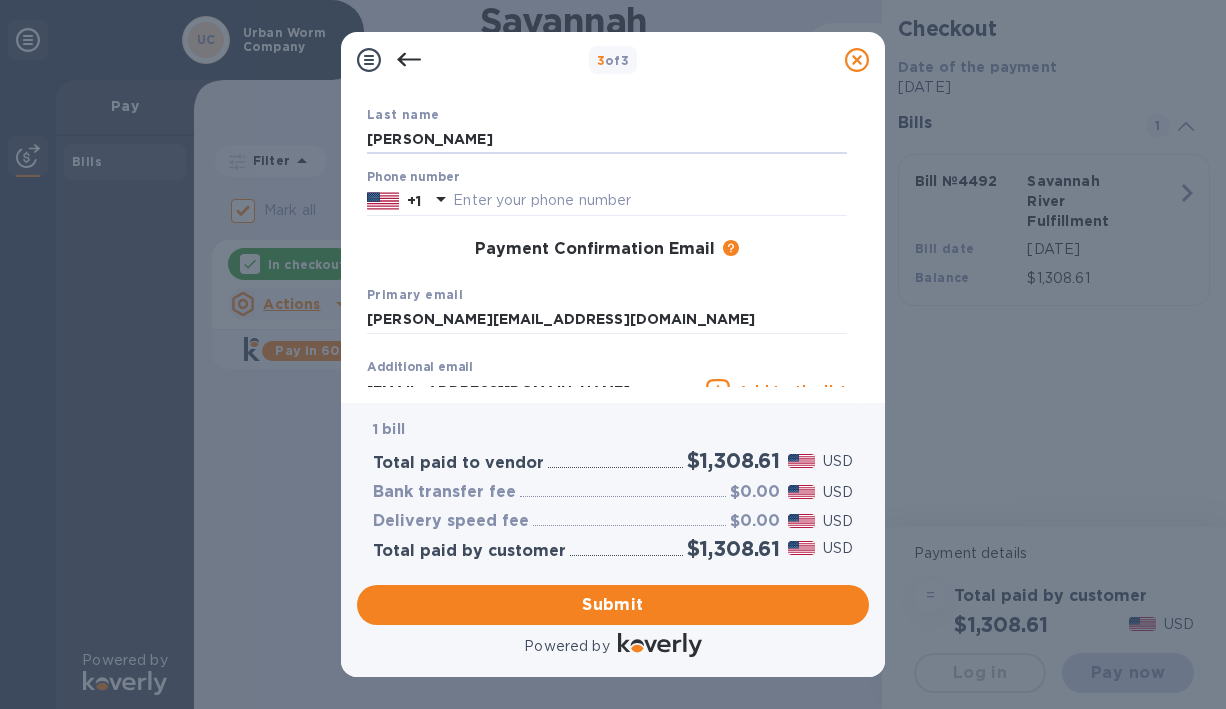 scroll, scrollTop: 188, scrollLeft: 0, axis: vertical 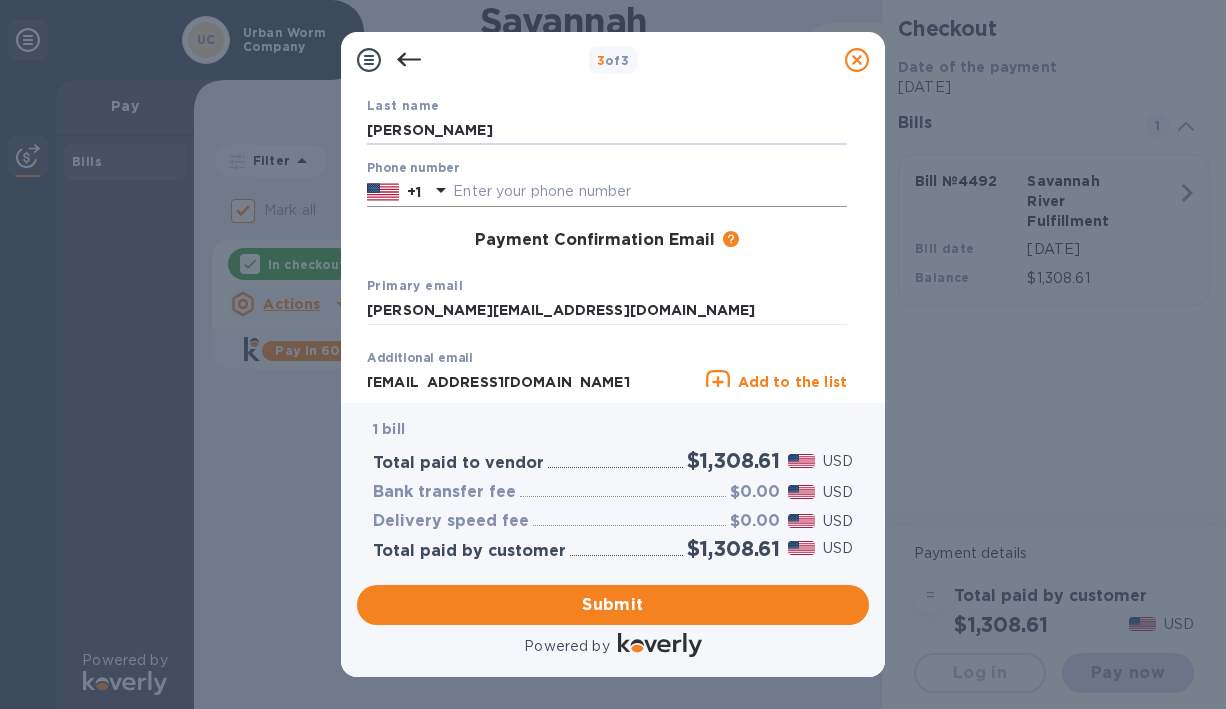 type on "Churchill" 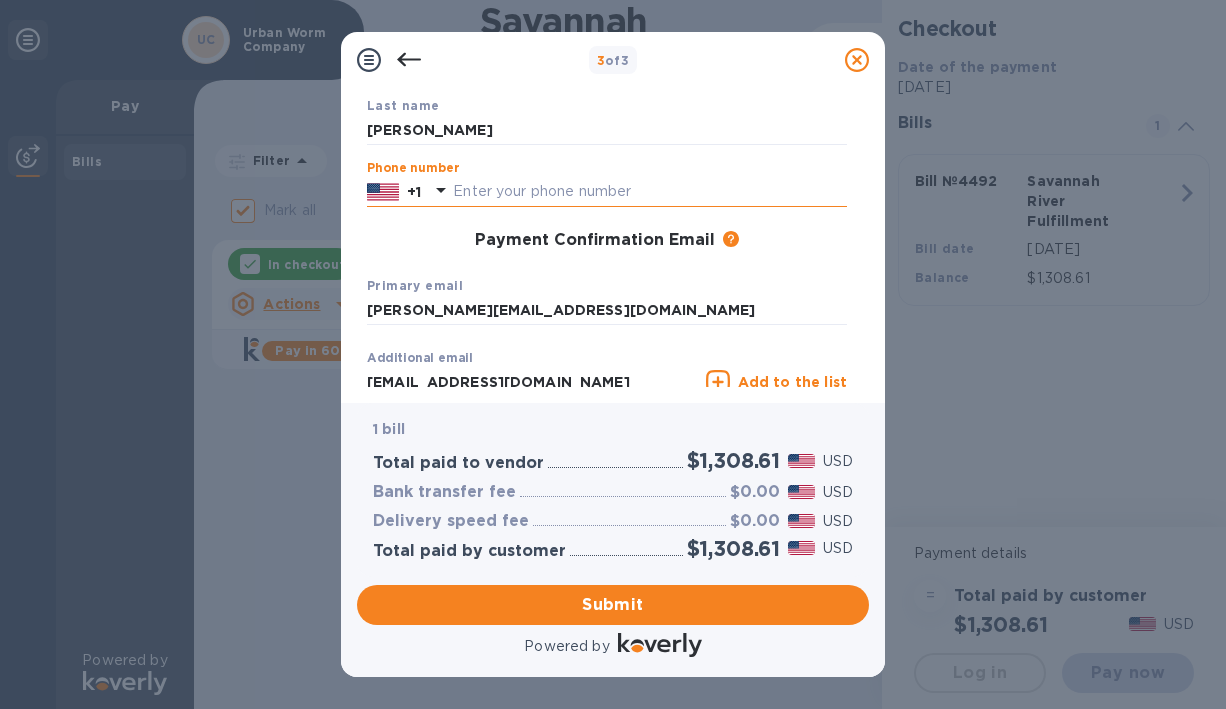 click at bounding box center (650, 192) 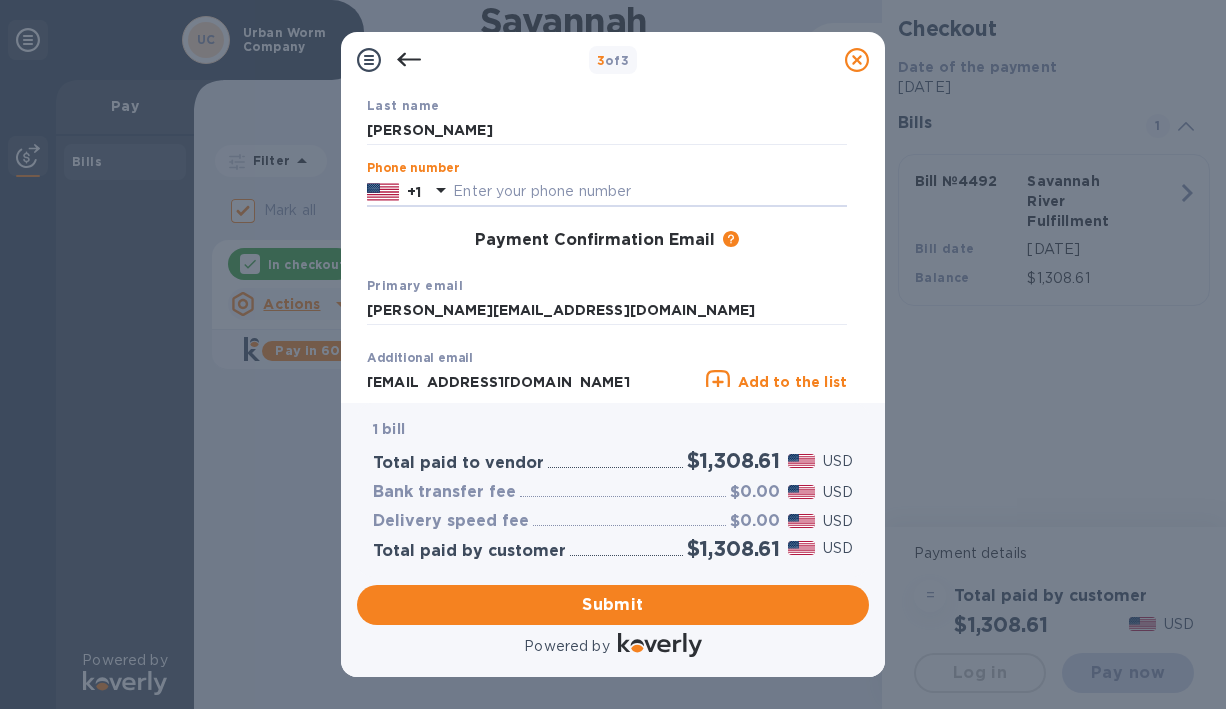 type on "6096943534" 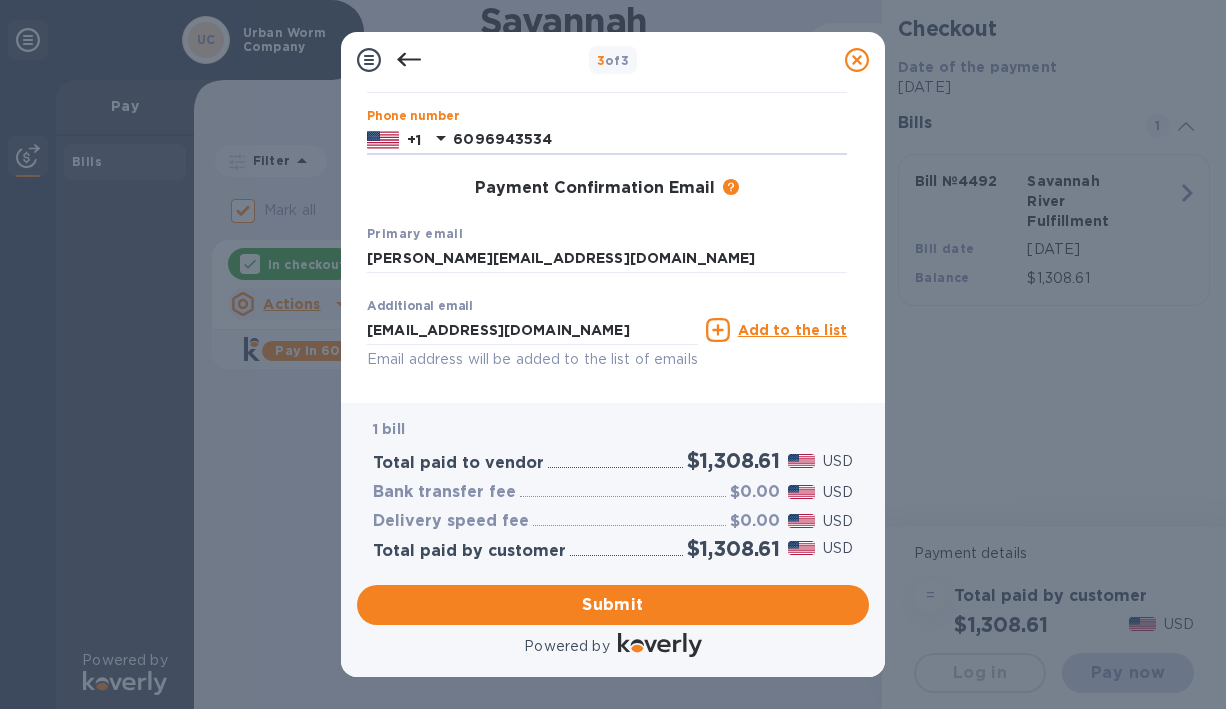scroll, scrollTop: 318, scrollLeft: 0, axis: vertical 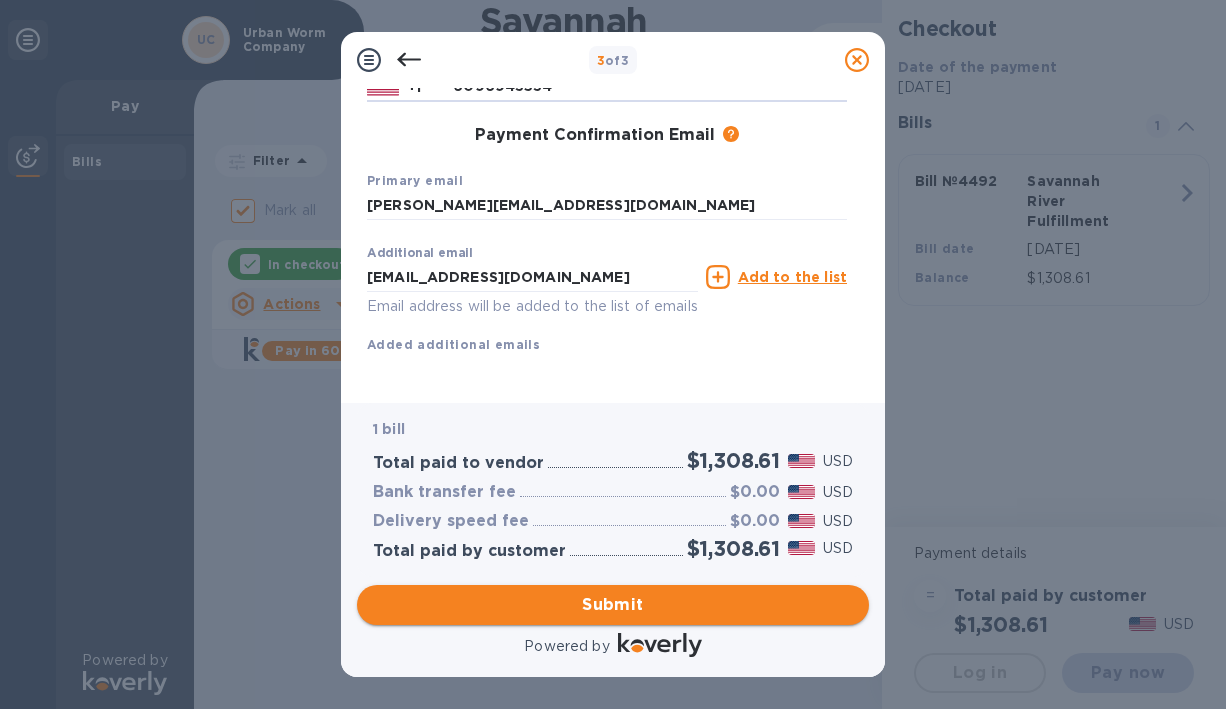 click on "Submit" at bounding box center (613, 605) 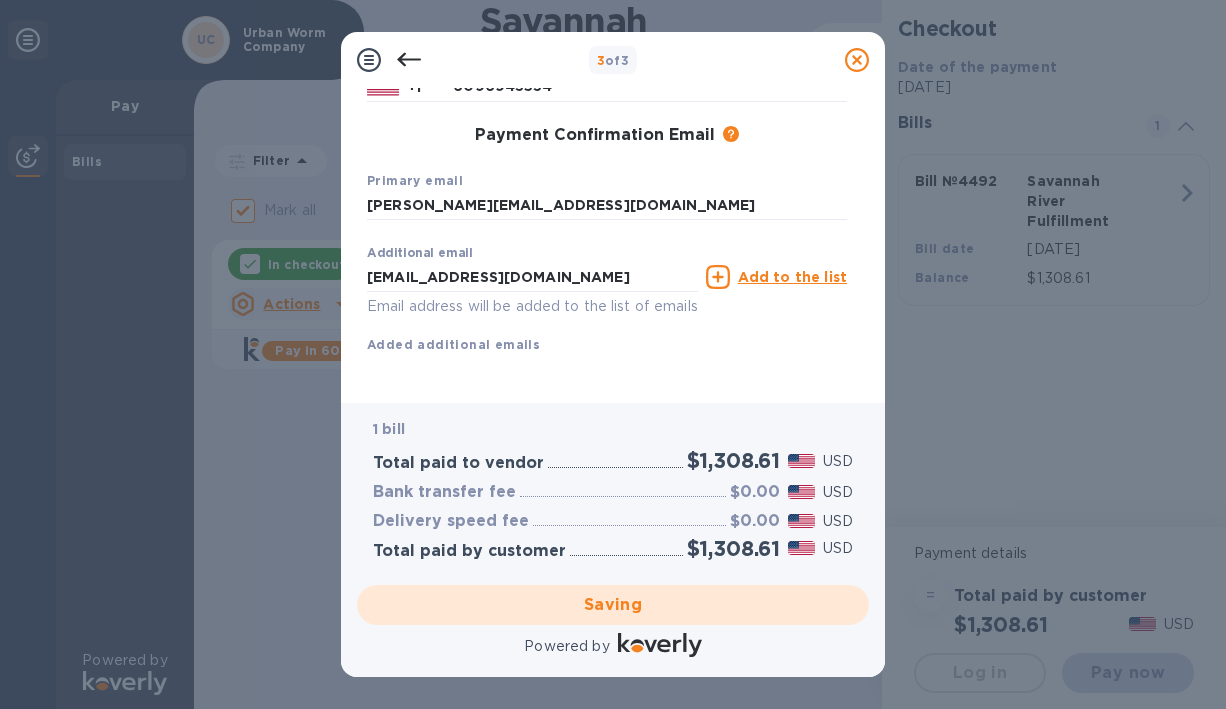 checkbox on "false" 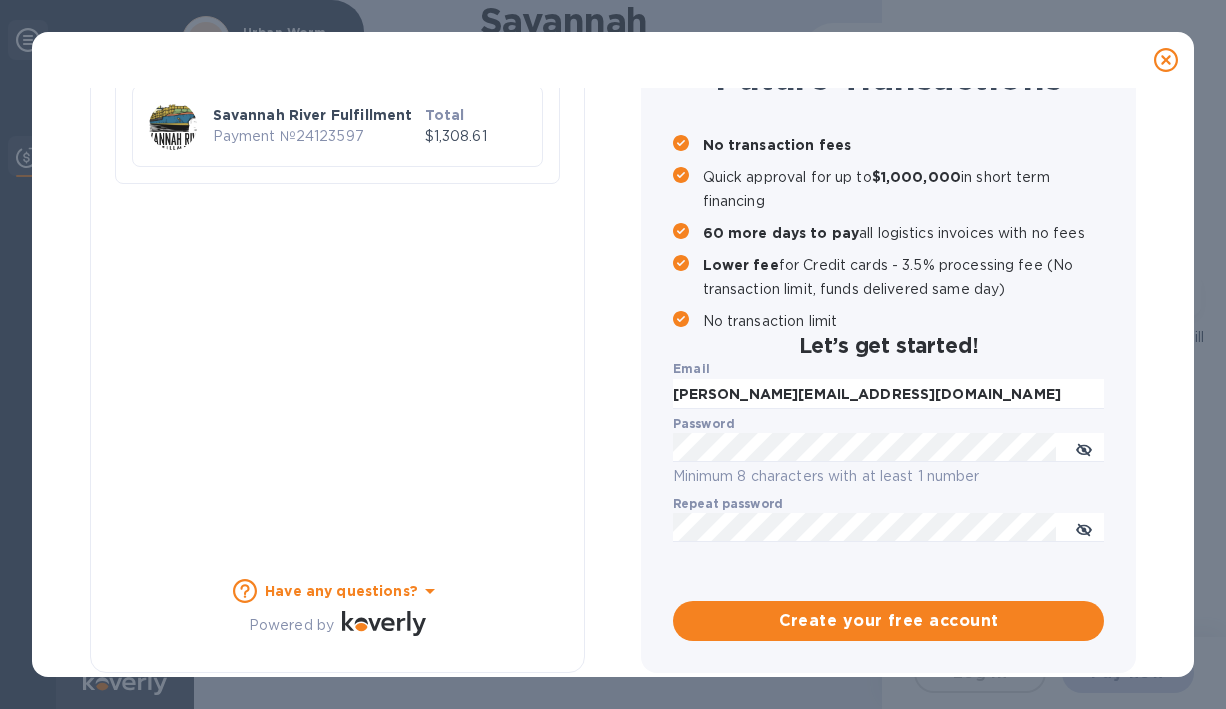 scroll, scrollTop: 211, scrollLeft: 0, axis: vertical 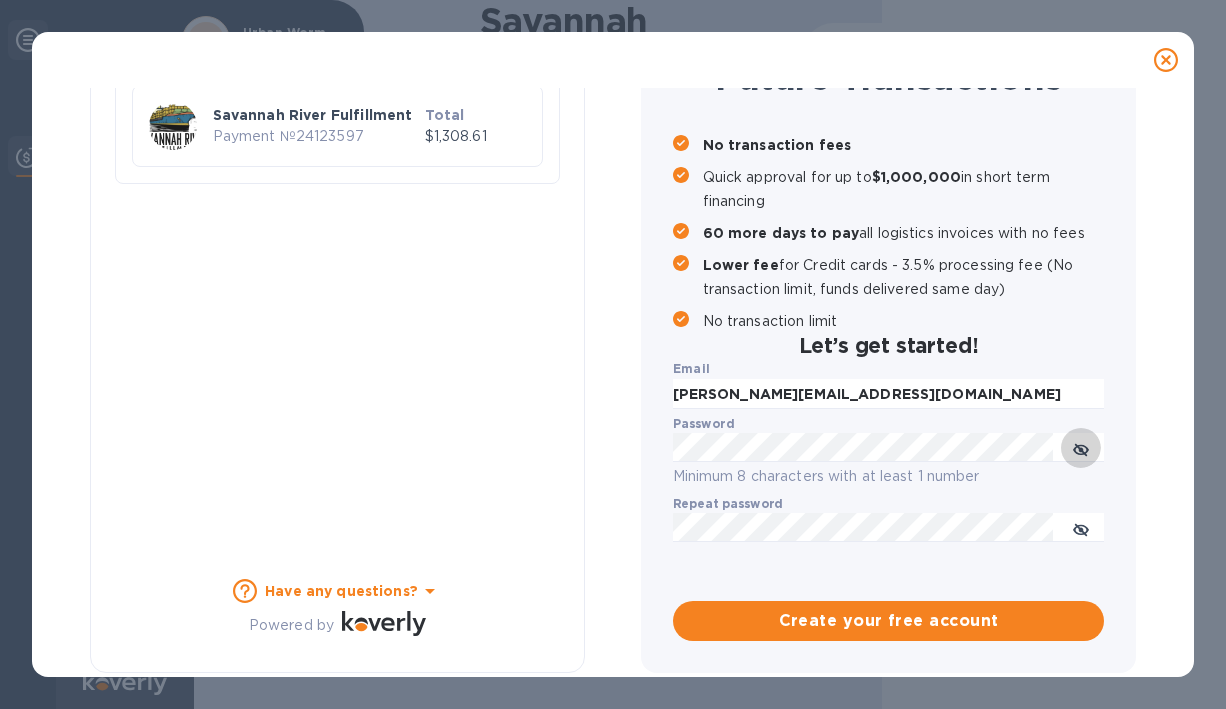 type 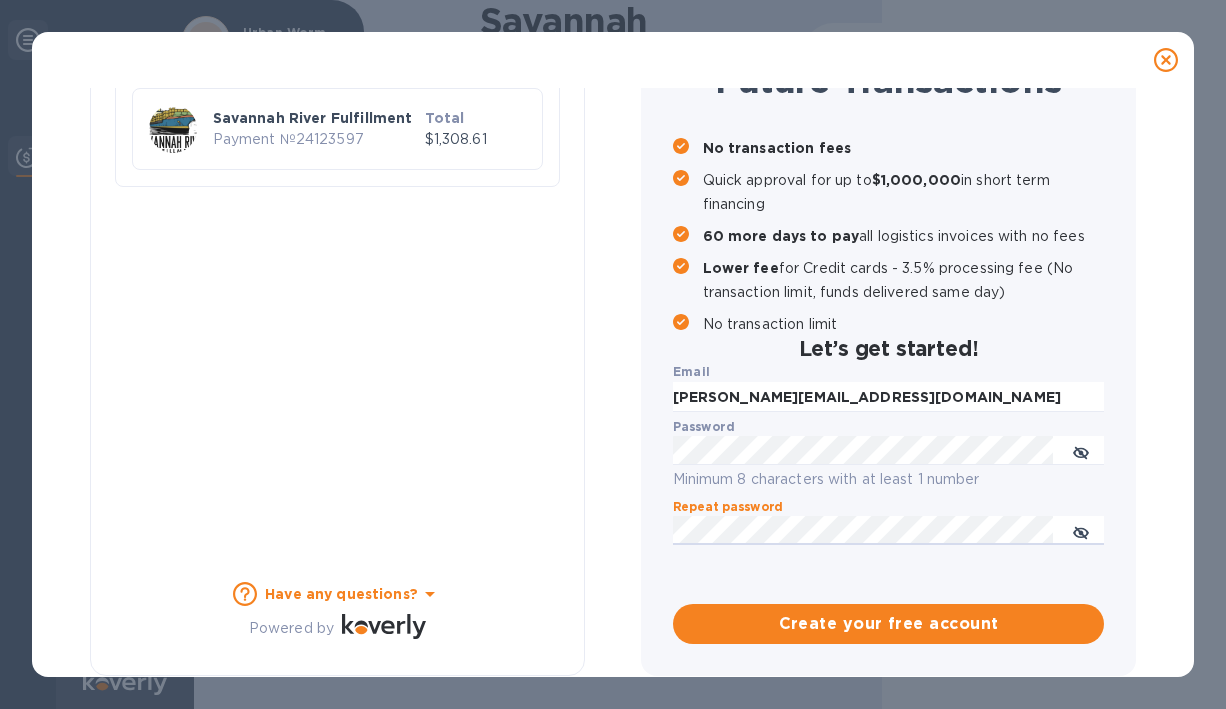 scroll, scrollTop: 211, scrollLeft: 0, axis: vertical 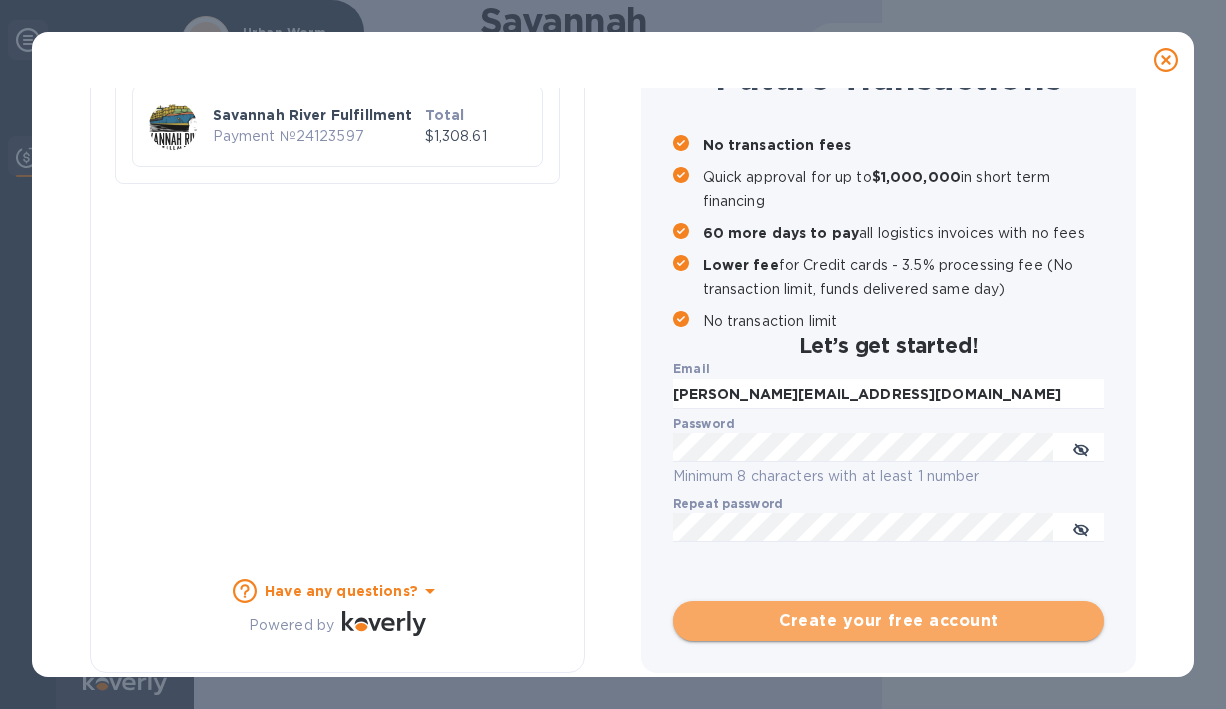 click on "Create your free account" at bounding box center (889, 621) 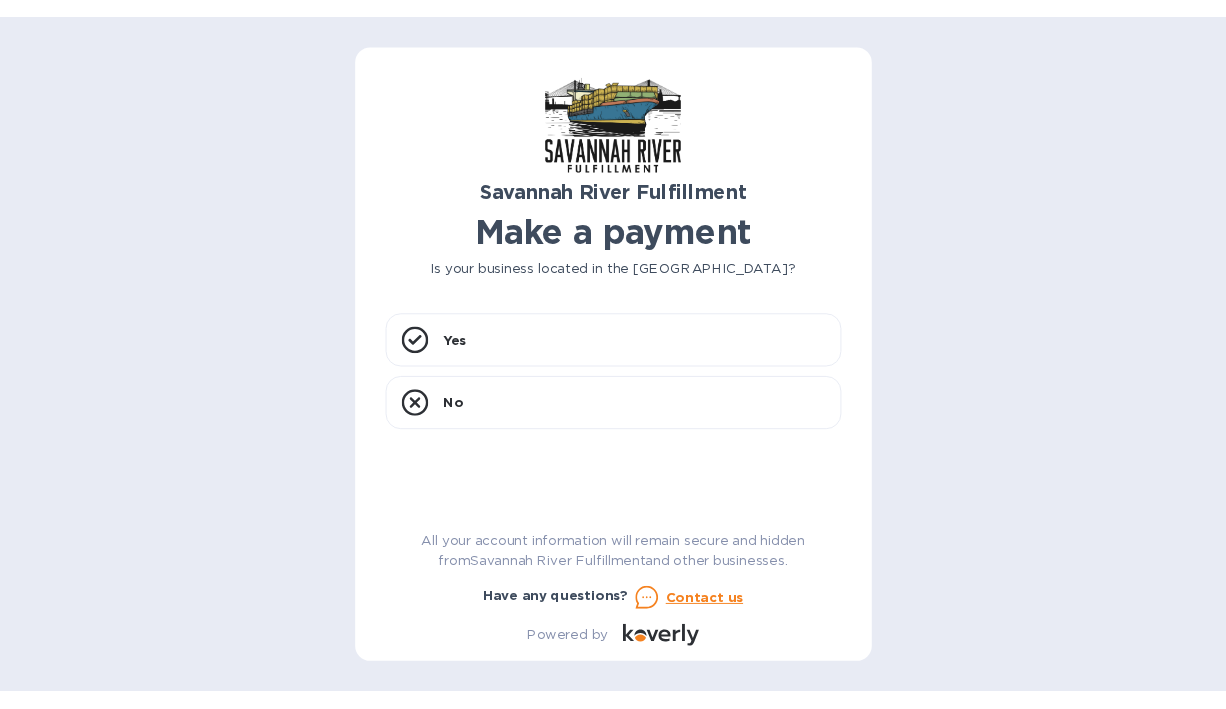 scroll, scrollTop: 0, scrollLeft: 0, axis: both 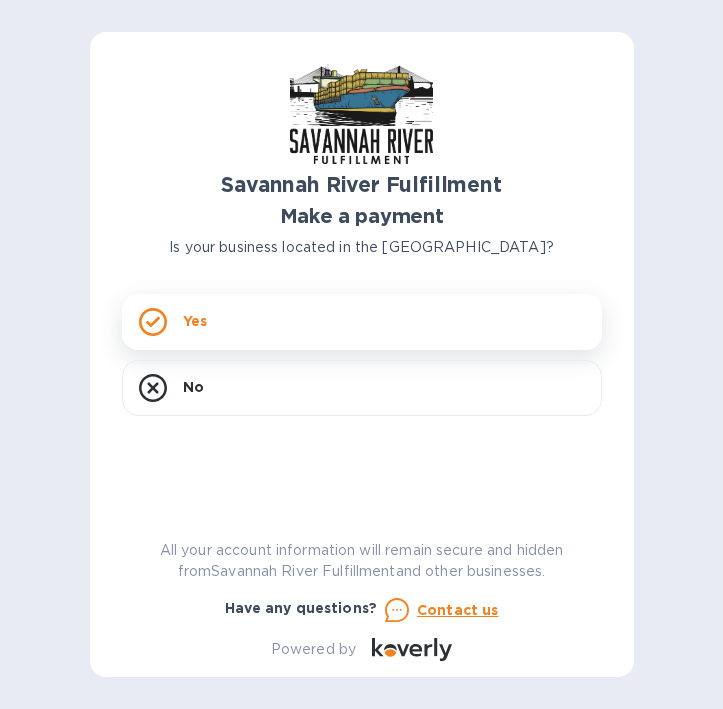 click on "Yes" at bounding box center [362, 322] 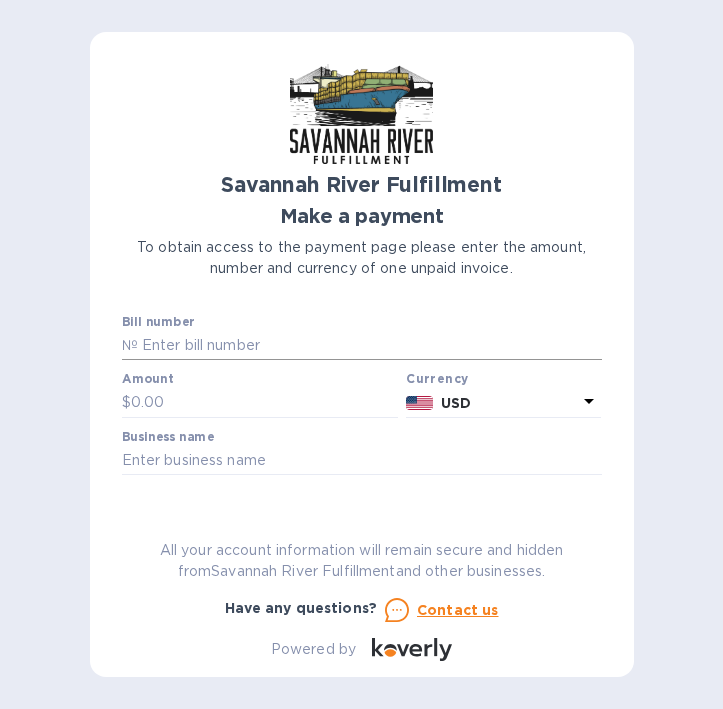 click at bounding box center (370, 346) 